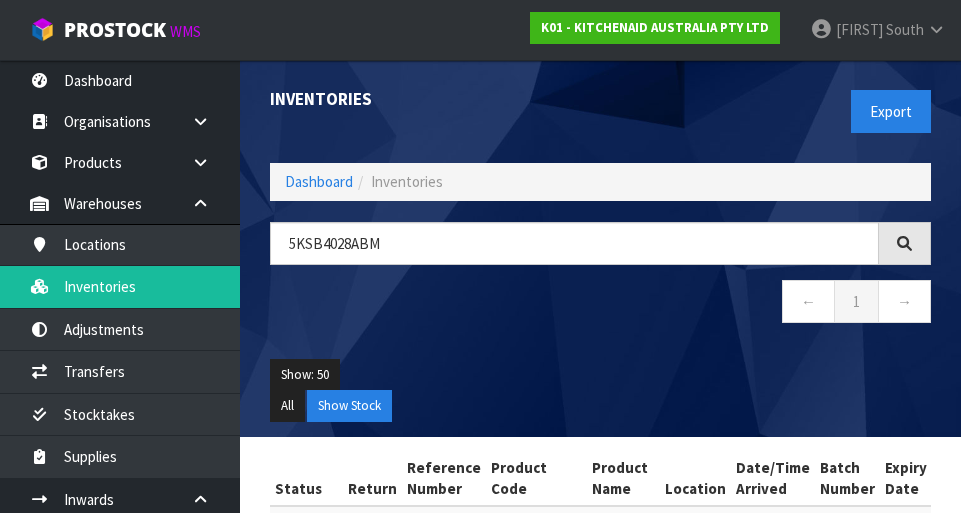 scroll, scrollTop: 570, scrollLeft: 0, axis: vertical 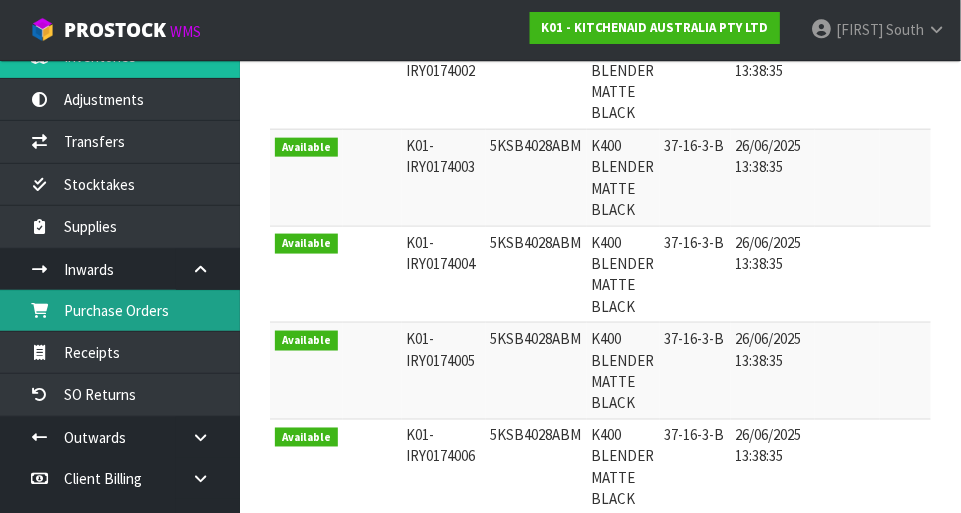 click on "Purchase Orders" at bounding box center (120, 310) 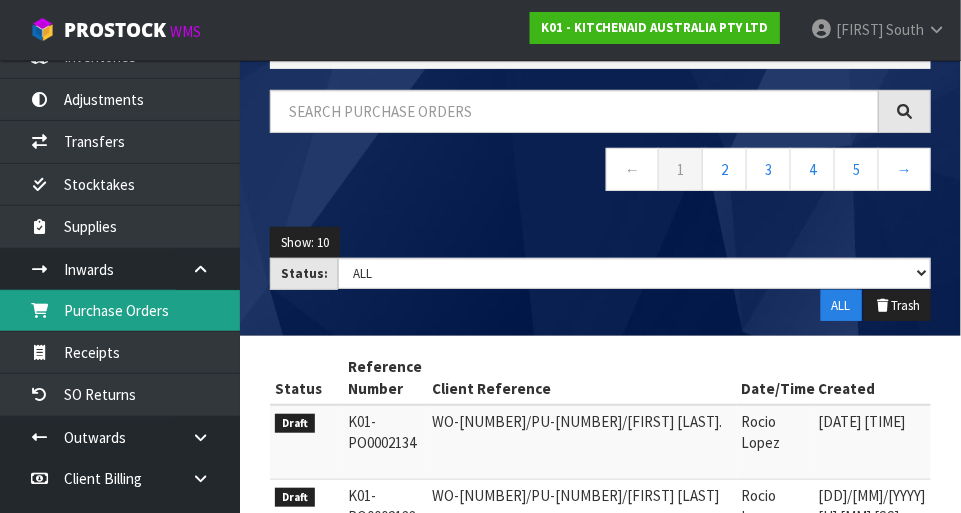 scroll, scrollTop: 127, scrollLeft: 0, axis: vertical 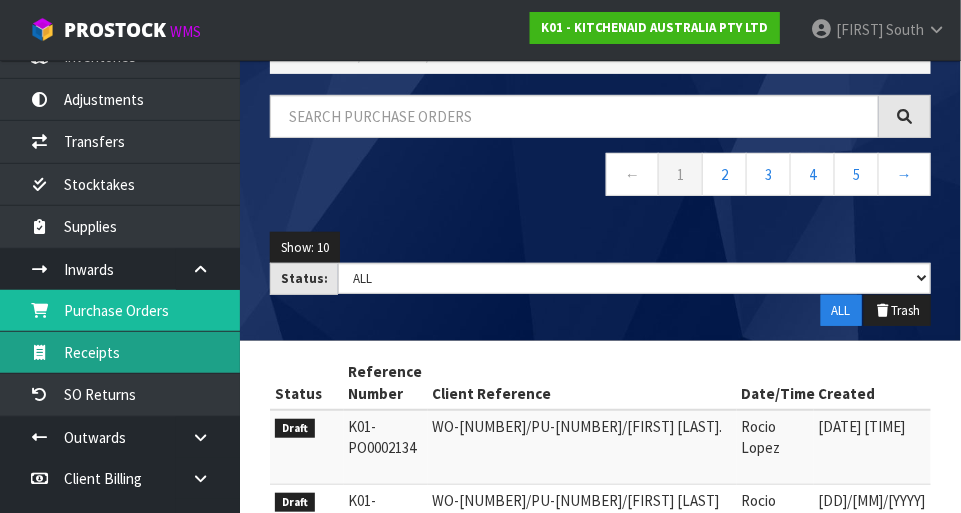 click on "Receipts" at bounding box center [120, 352] 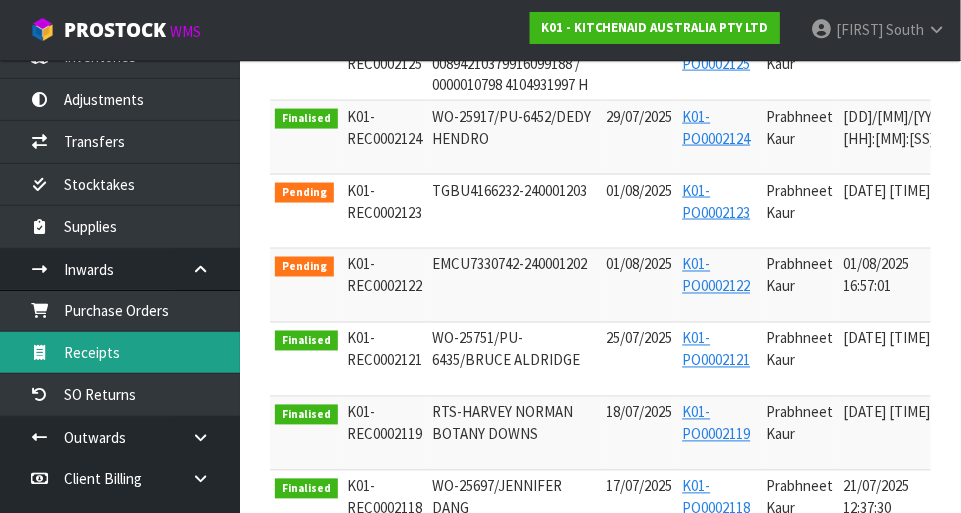 scroll, scrollTop: 701, scrollLeft: 0, axis: vertical 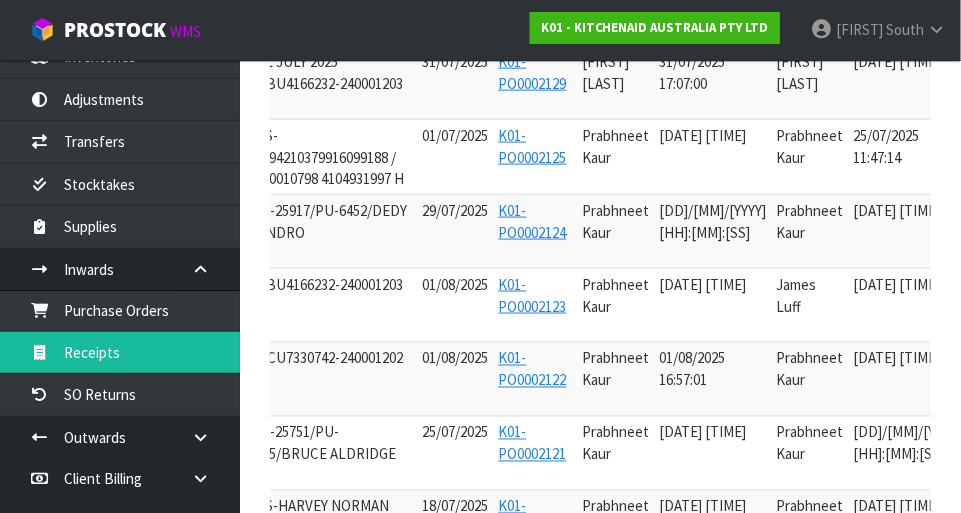 click at bounding box center (993, 289) 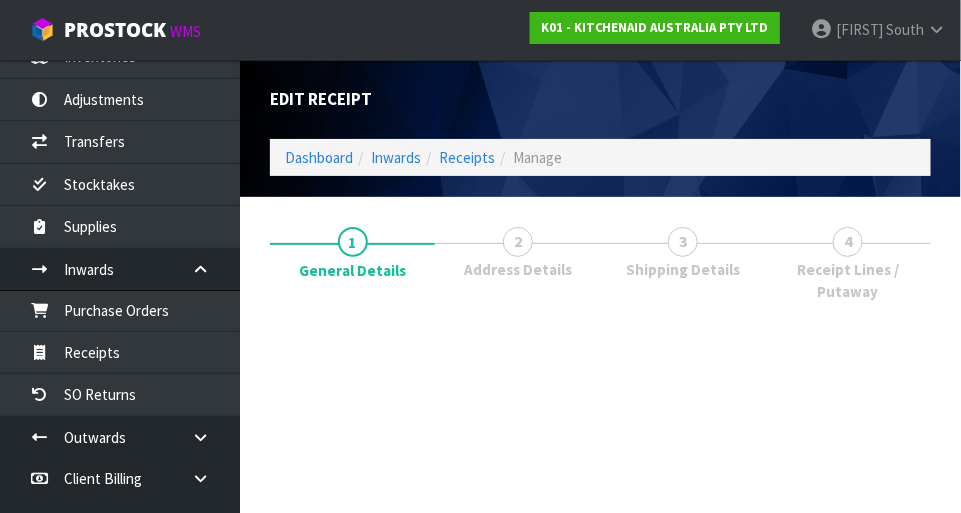 scroll, scrollTop: 0, scrollLeft: 0, axis: both 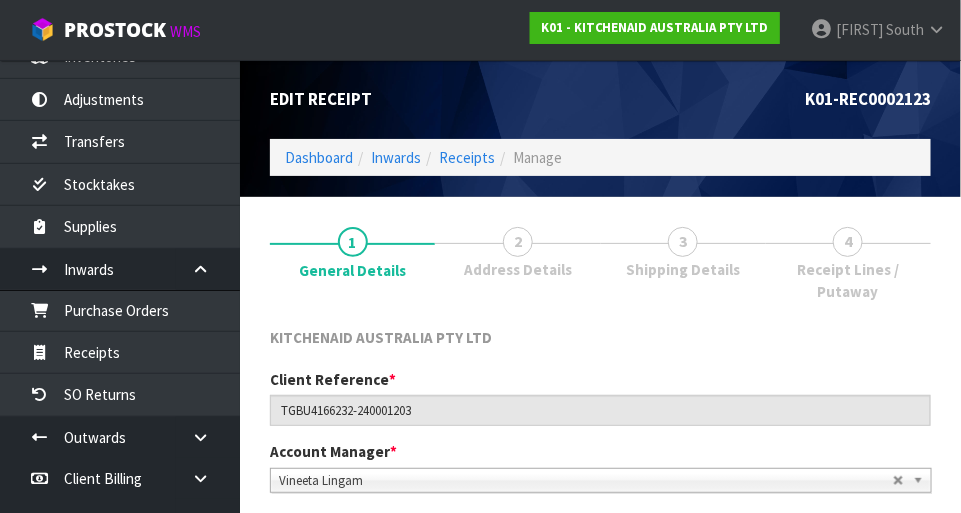 click on "Add New" at bounding box center [885, 1328] 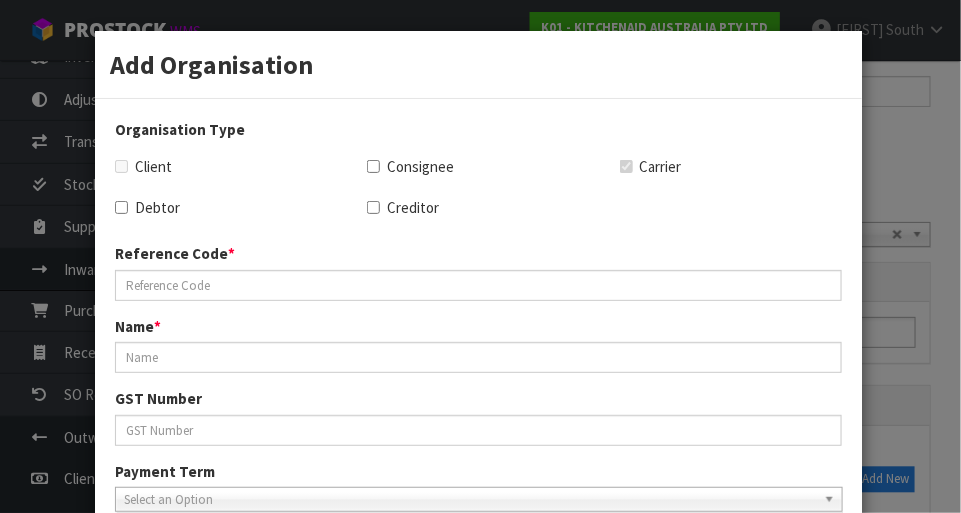 click on "Add Organisation
Organisation Type
Client
Consignee
Carrier
Debtor
Creditor
Reference Code  *
Name  *
GST Number
Payment Term
Cash EOM Net MA Net 7 Net 10 Net 14 Net 30 Net EOM 10 Net EOM 20 Net EOM 45 Net EOM 90
Select an Option
Notes
*" at bounding box center (480, 256) 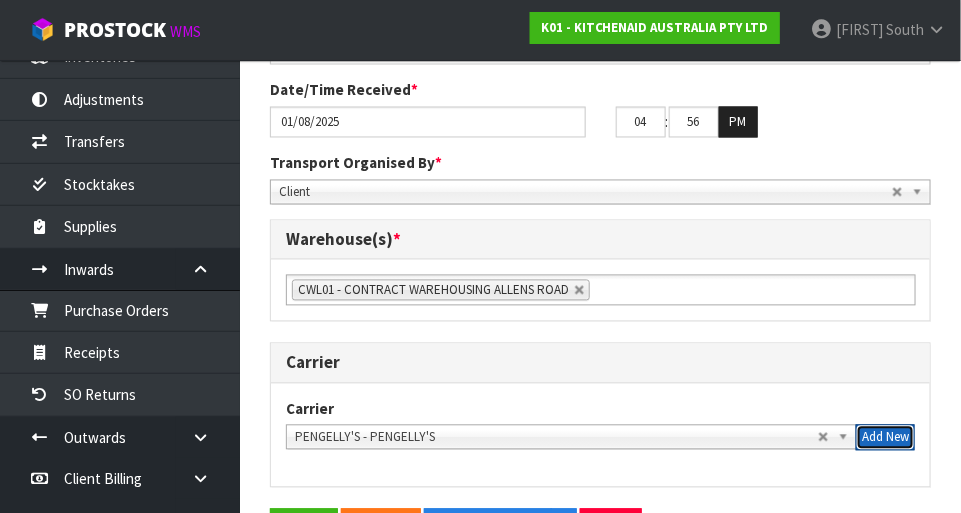 scroll, scrollTop: 1012, scrollLeft: 0, axis: vertical 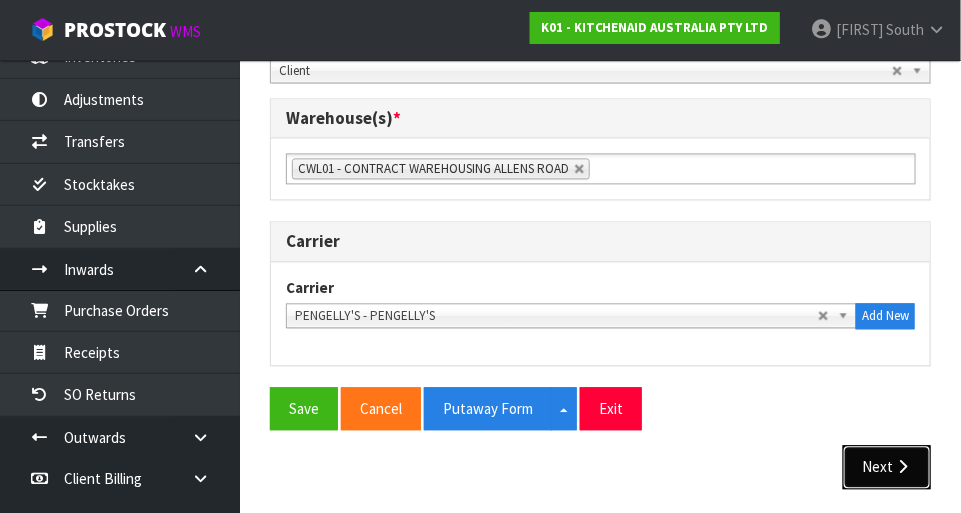 click on "Next" at bounding box center (887, 466) 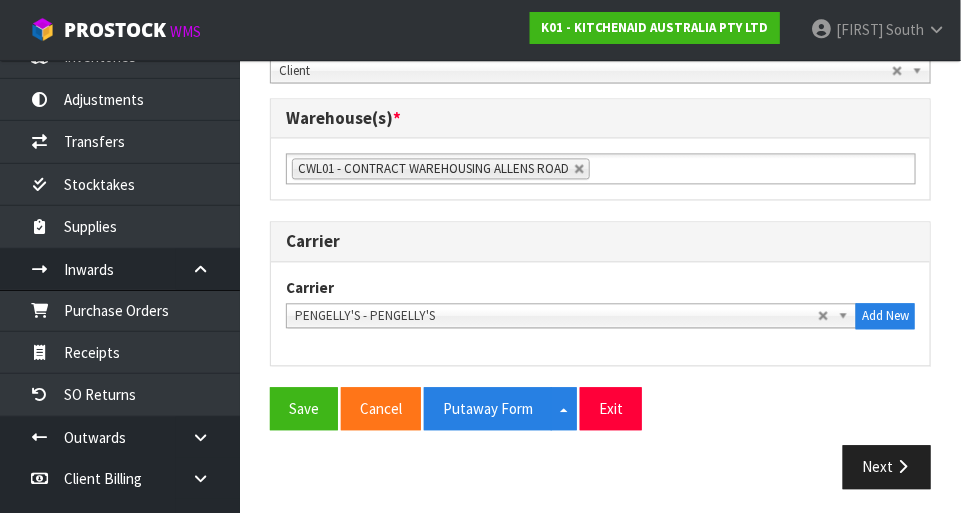 scroll, scrollTop: 0, scrollLeft: 0, axis: both 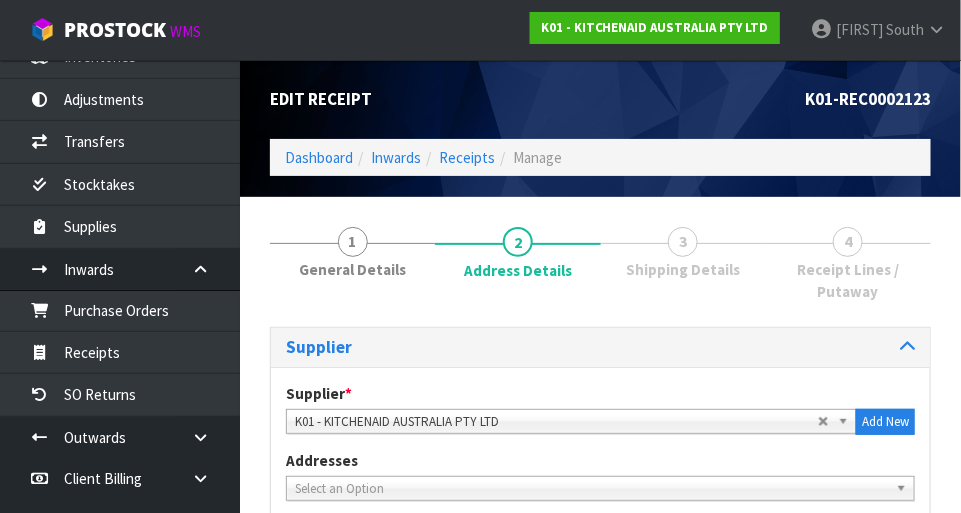 click on "3" at bounding box center (683, 242) 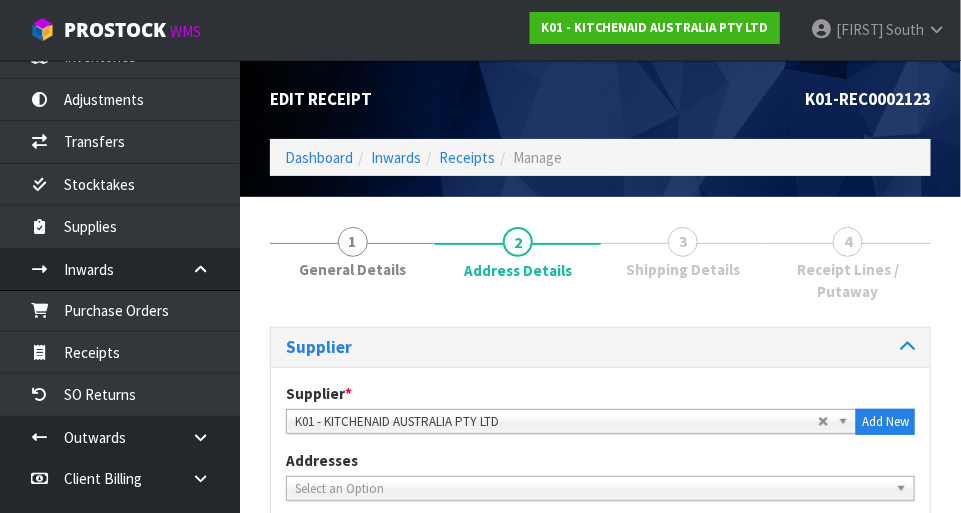 scroll, scrollTop: 42, scrollLeft: 0, axis: vertical 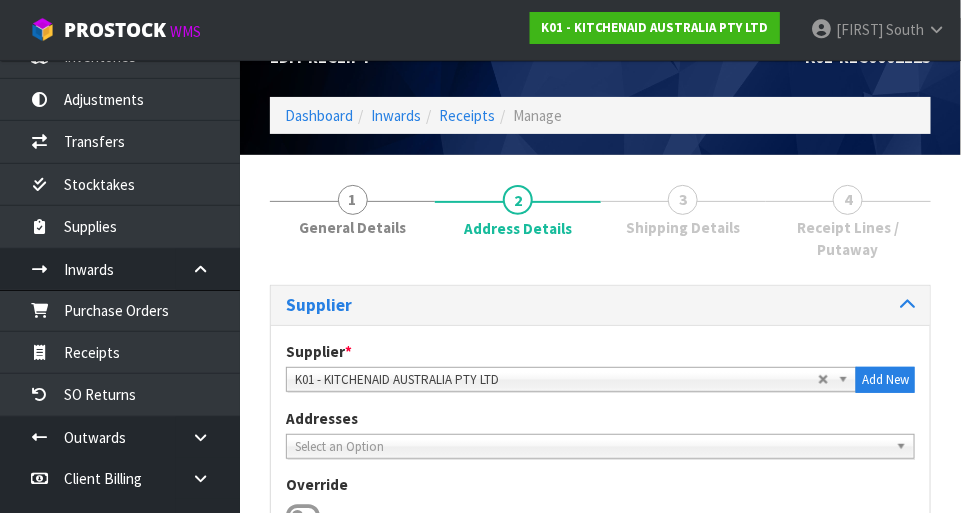 click on "Next" at bounding box center (887, 1717) 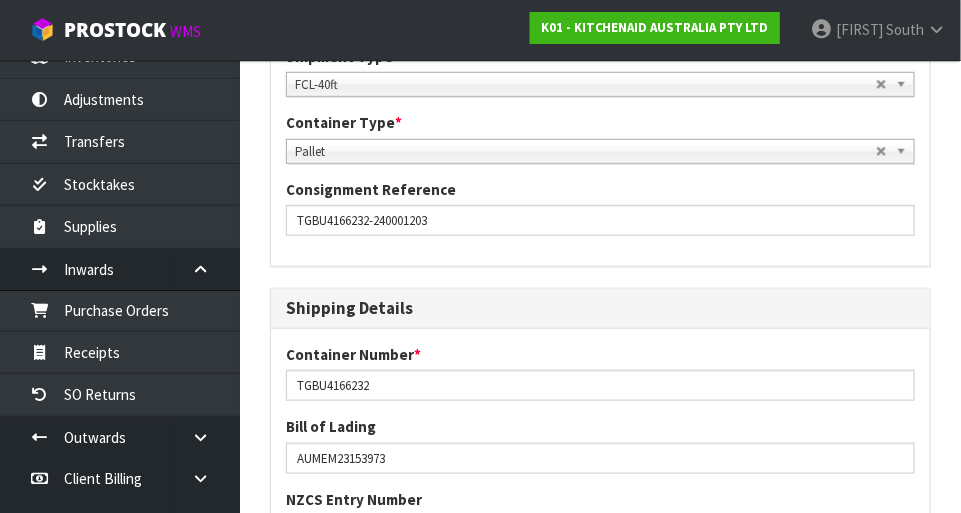 scroll, scrollTop: 2241, scrollLeft: 0, axis: vertical 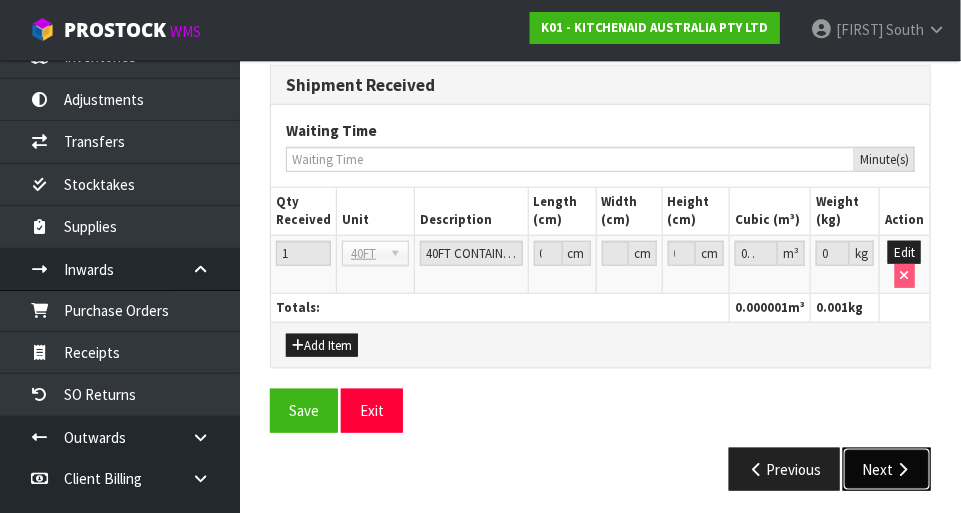 click on "Next" at bounding box center (887, 469) 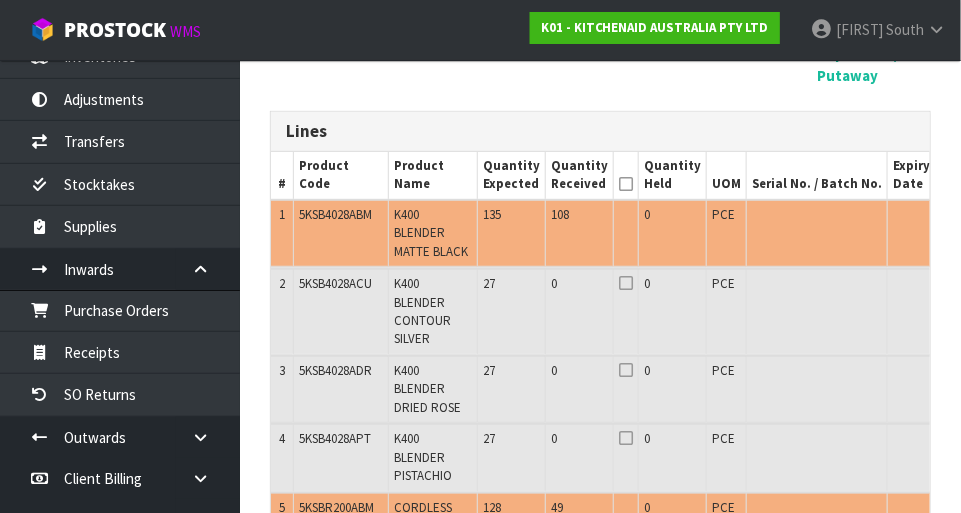 scroll, scrollTop: 215, scrollLeft: 0, axis: vertical 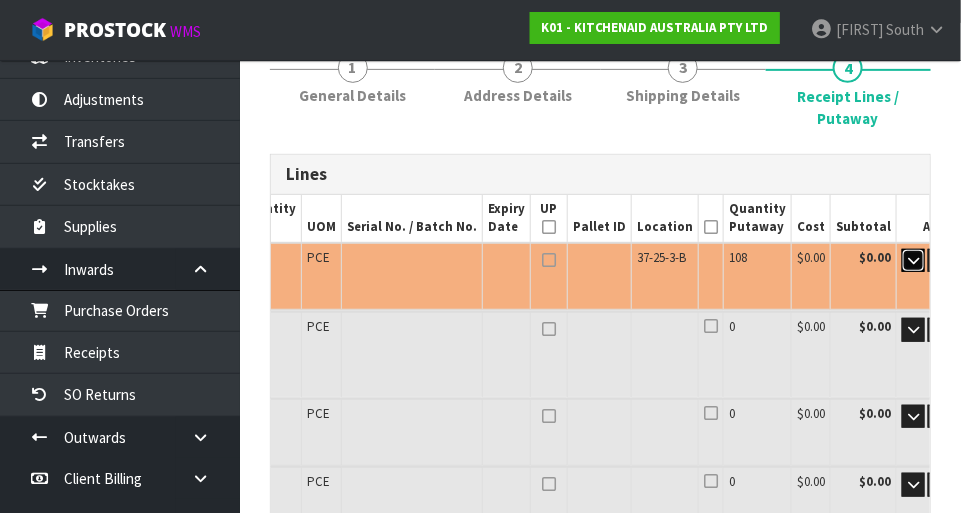 click at bounding box center (913, 260) 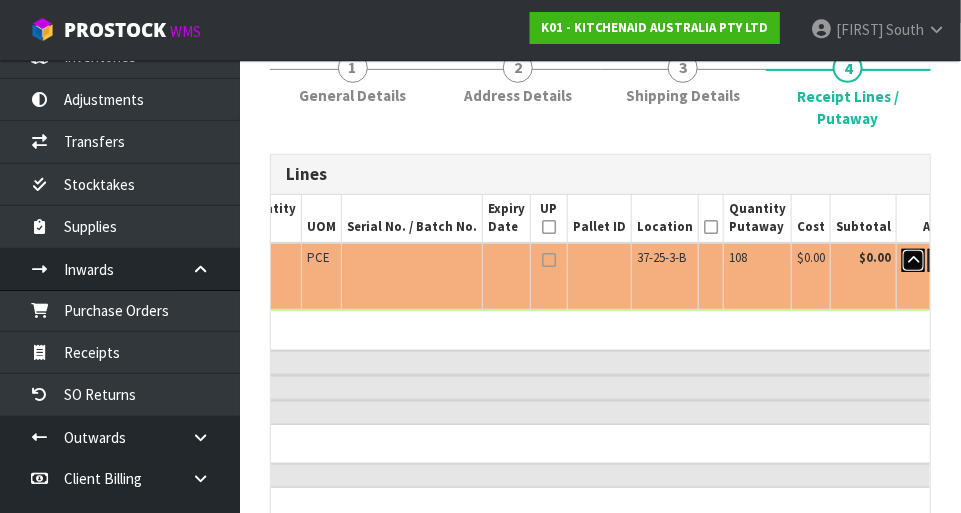 scroll, scrollTop: 0, scrollLeft: 0, axis: both 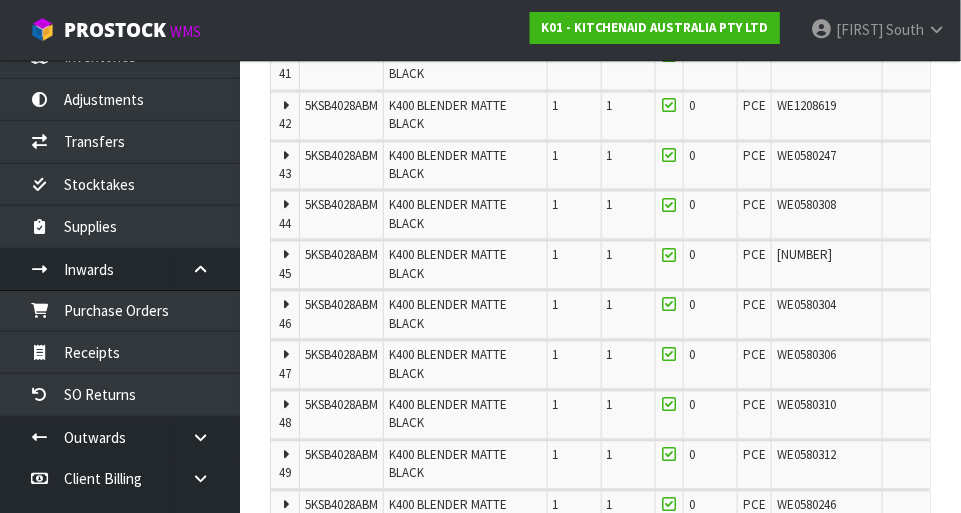 click on "[NUMBER]" at bounding box center [804, 255] 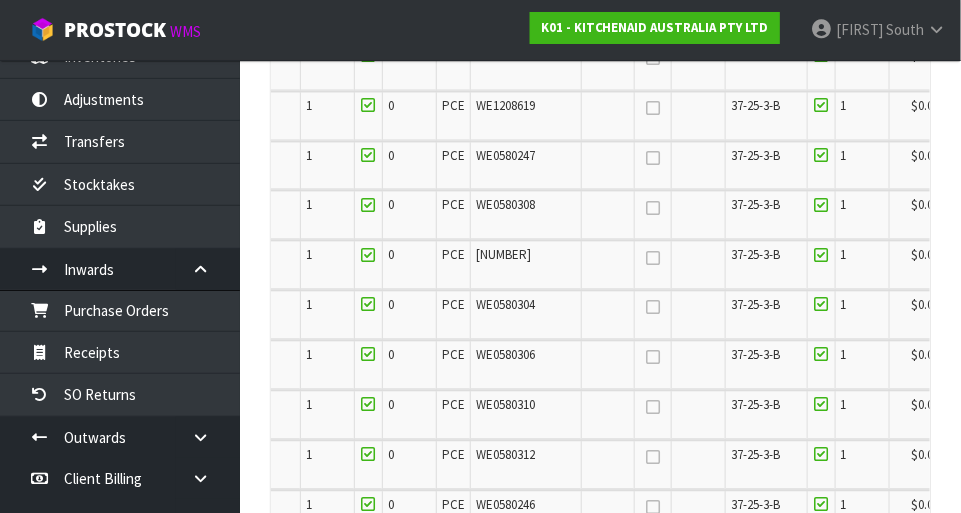 scroll, scrollTop: 0, scrollLeft: 405, axis: horizontal 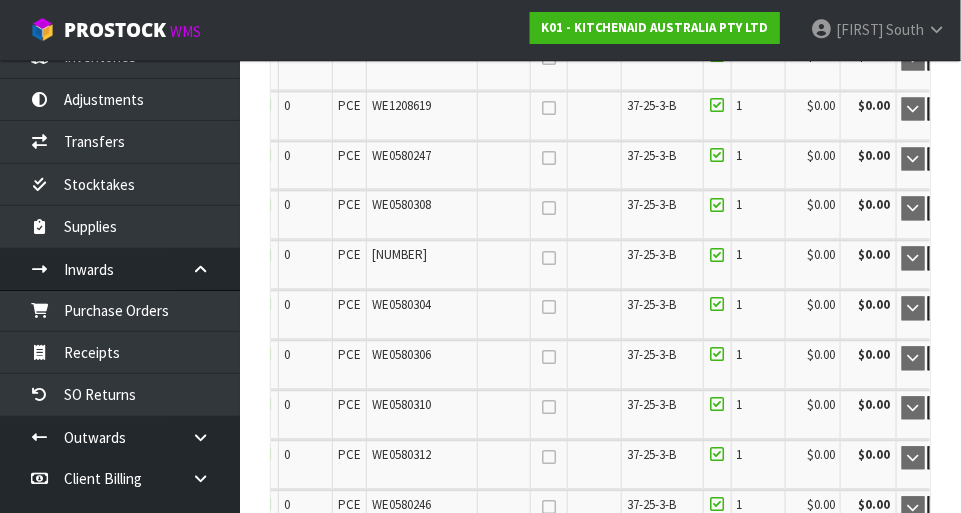 click at bounding box center [974, 258] 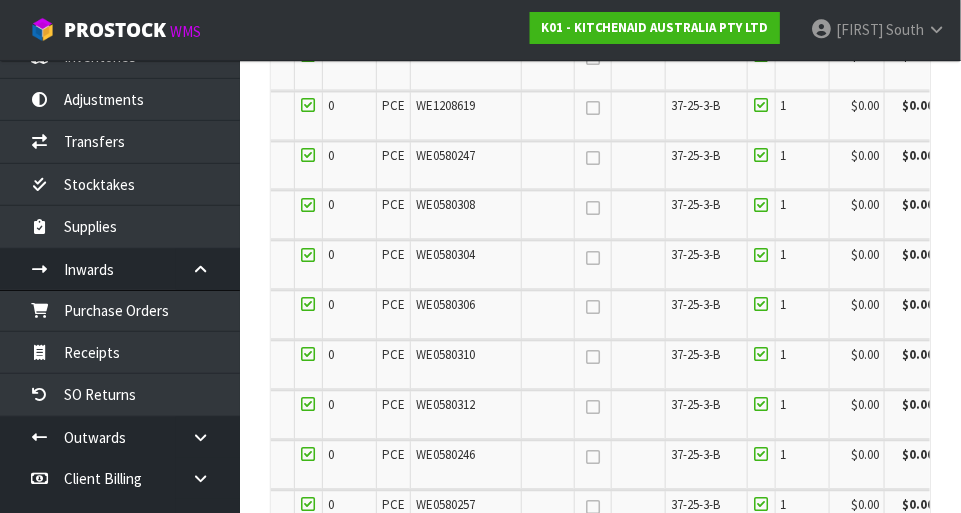 scroll, scrollTop: 0, scrollLeft: 395, axis: horizontal 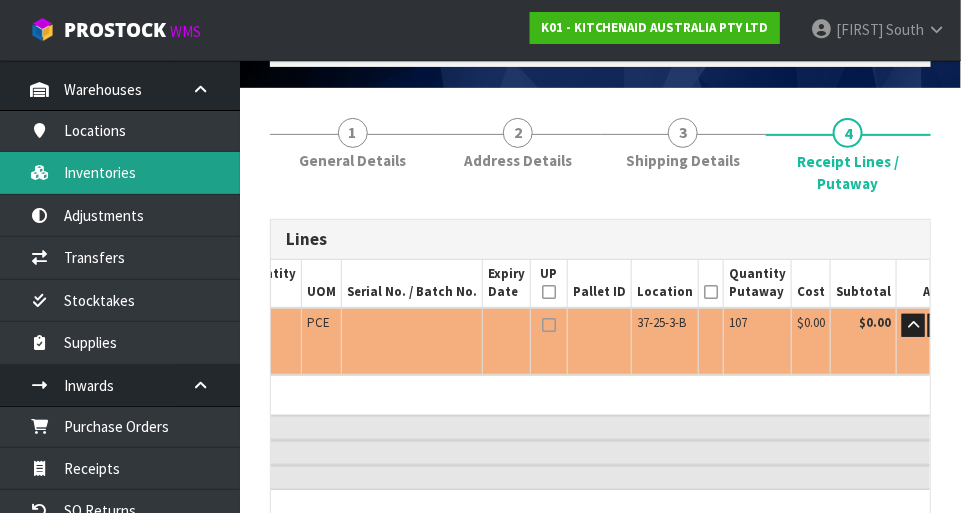 click on "Inventories" at bounding box center [120, 172] 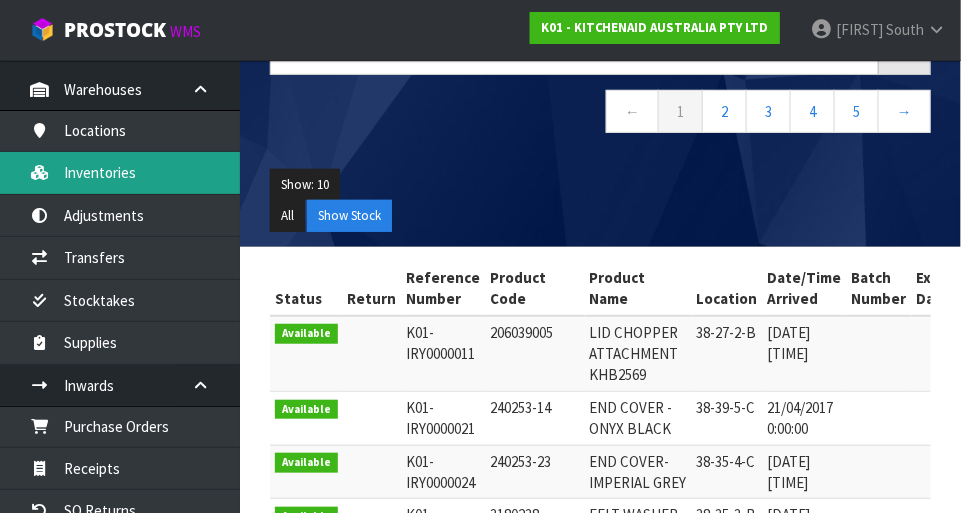 scroll, scrollTop: 0, scrollLeft: 0, axis: both 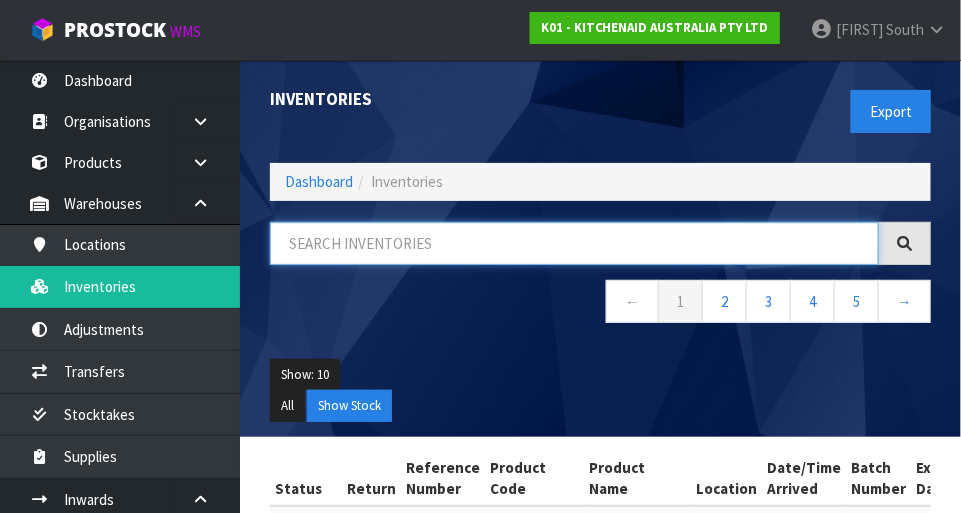 click at bounding box center [574, 243] 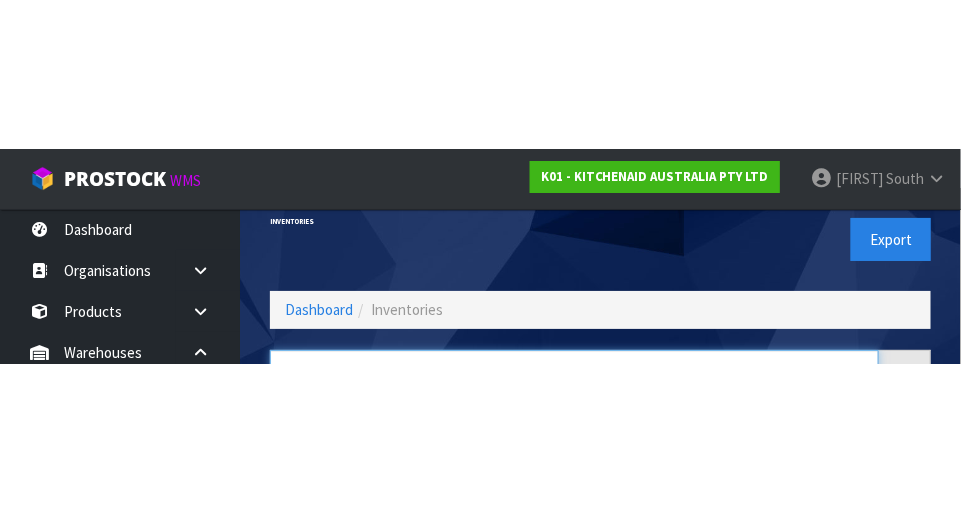 scroll, scrollTop: 135, scrollLeft: 0, axis: vertical 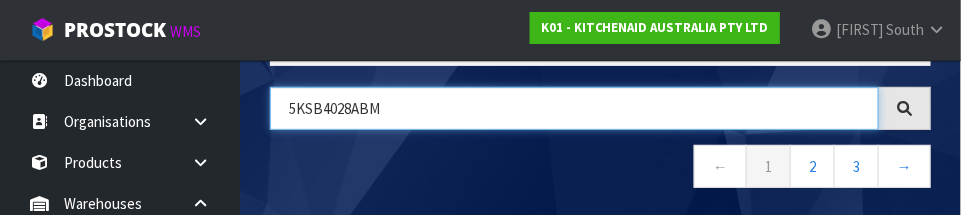 type on "5KSB4028ABM" 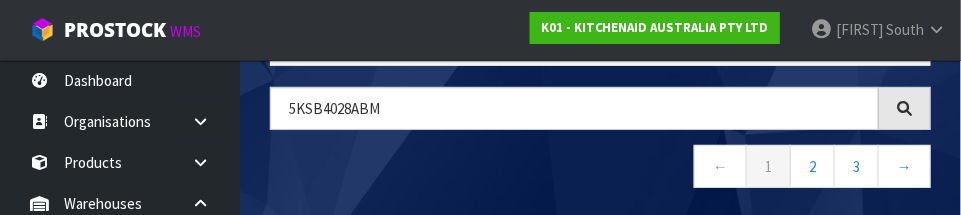 click on "←
1 2 3
→" at bounding box center [600, 169] 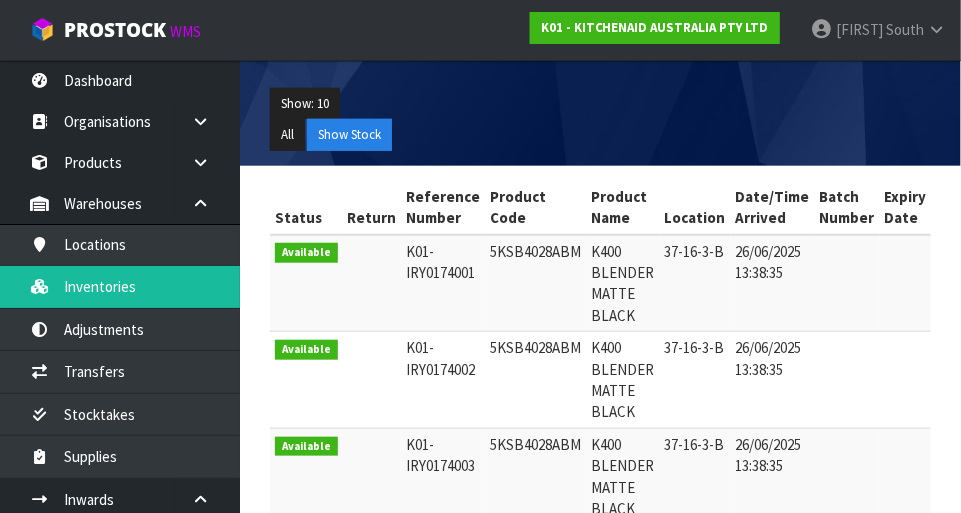 scroll, scrollTop: 277, scrollLeft: 0, axis: vertical 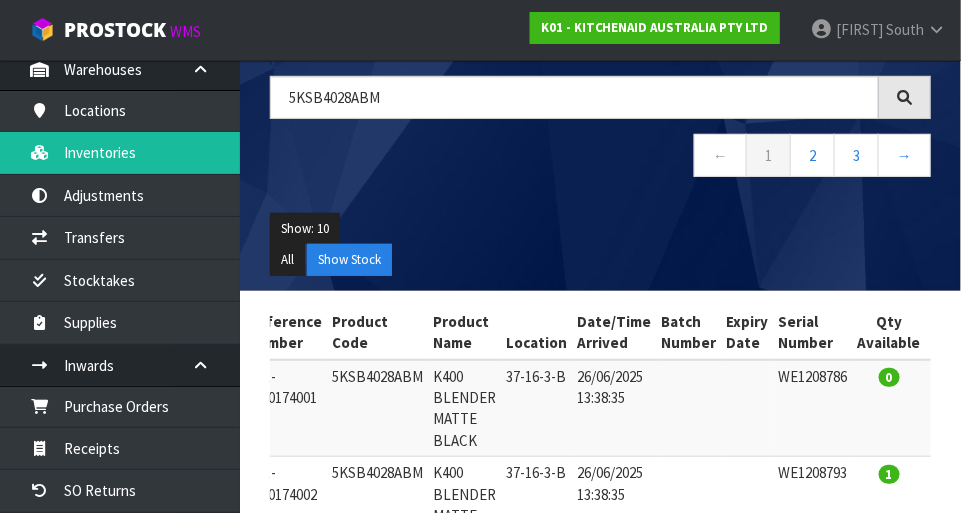 click at bounding box center (200, 365) 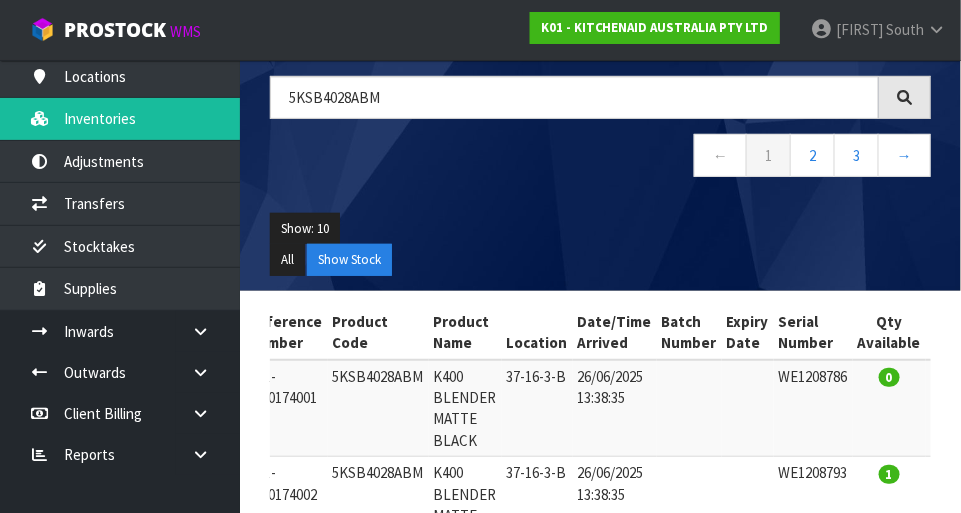 scroll, scrollTop: 168, scrollLeft: 0, axis: vertical 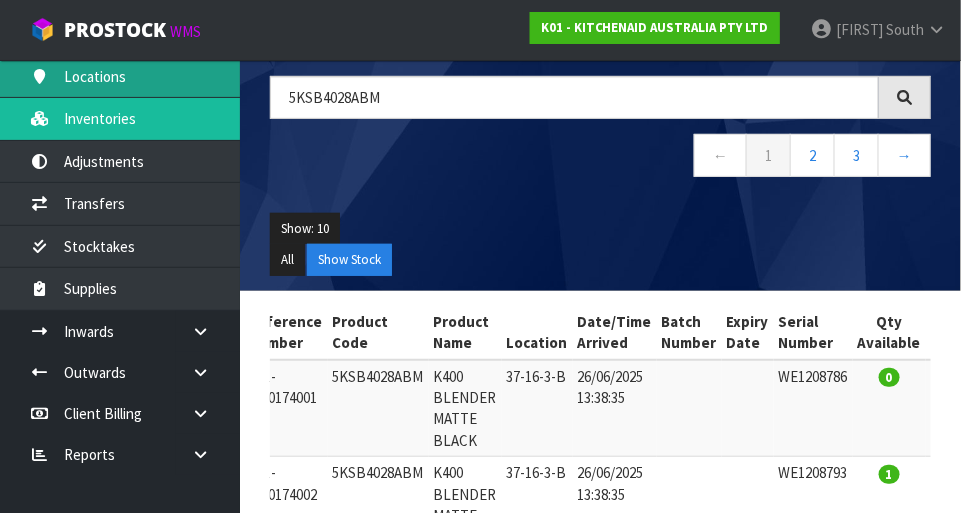 click on "Locations" at bounding box center [120, 76] 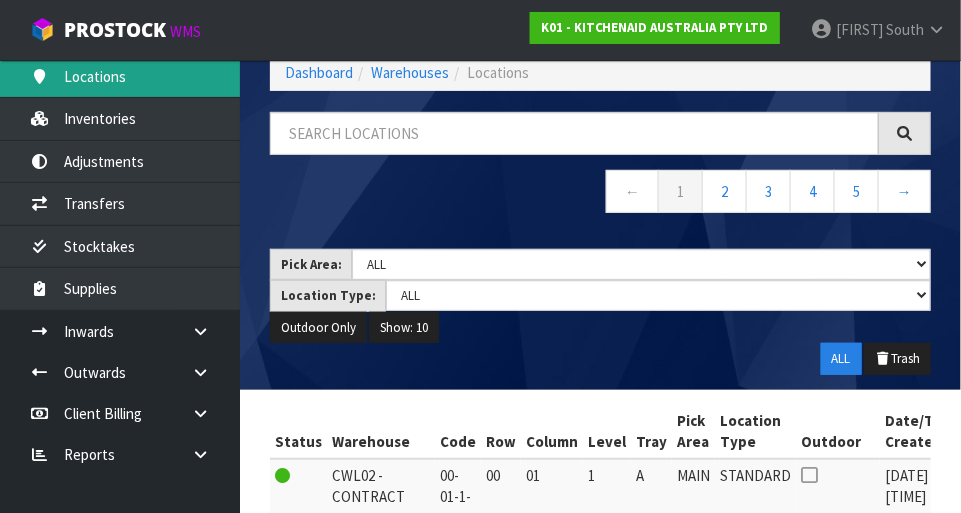 scroll, scrollTop: 84, scrollLeft: 0, axis: vertical 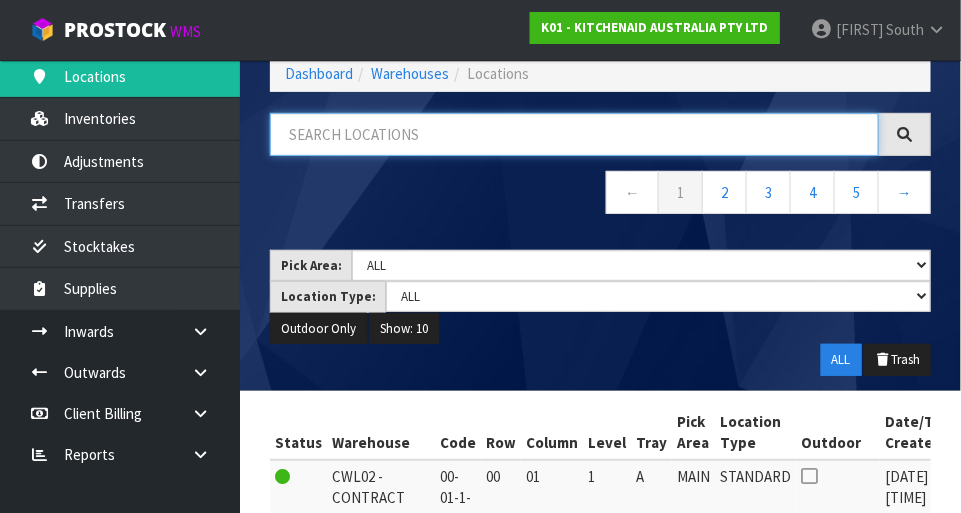 click at bounding box center [574, 134] 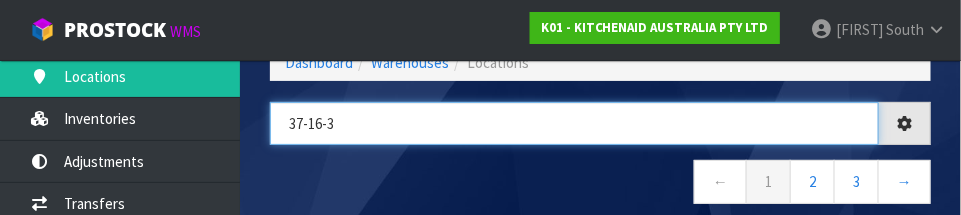 type on "37-16-3" 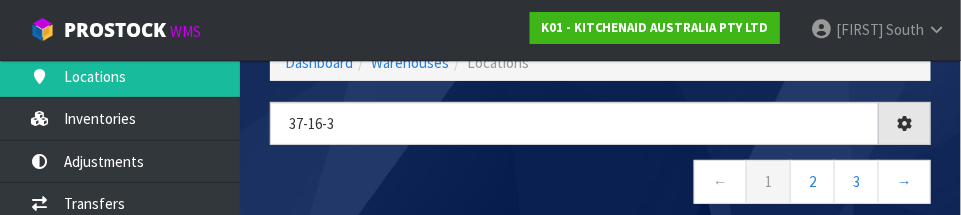 click on "[ALPHANUMERIC]
←
1 2 3
→" at bounding box center [600, 163] 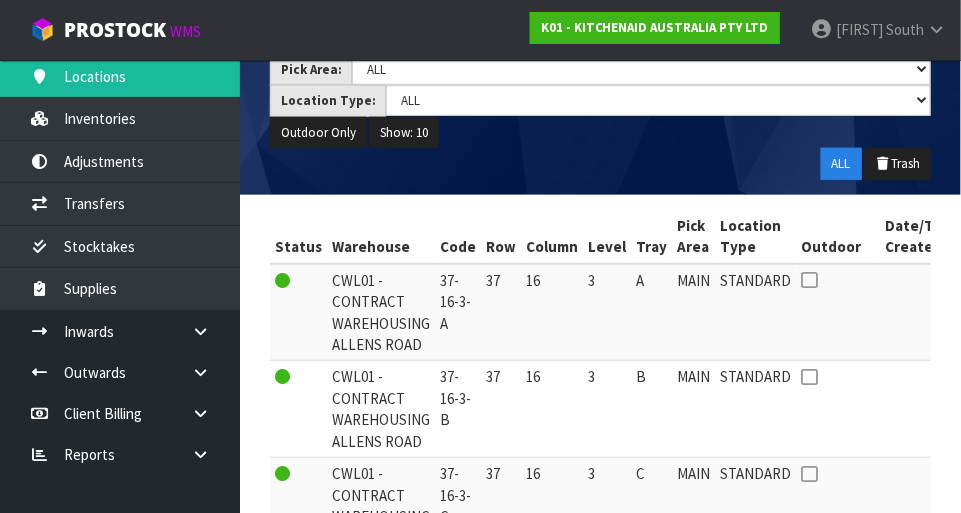 scroll, scrollTop: 407, scrollLeft: 0, axis: vertical 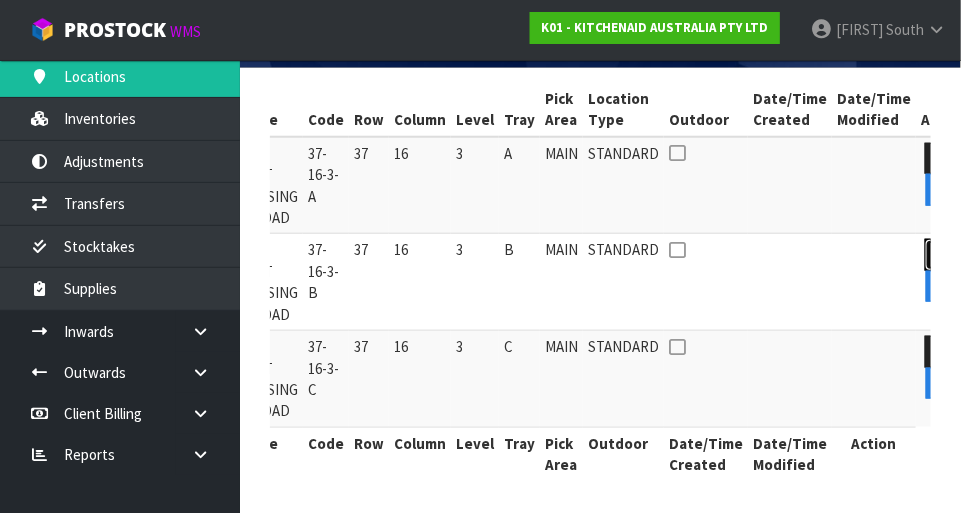 click at bounding box center (943, 254) 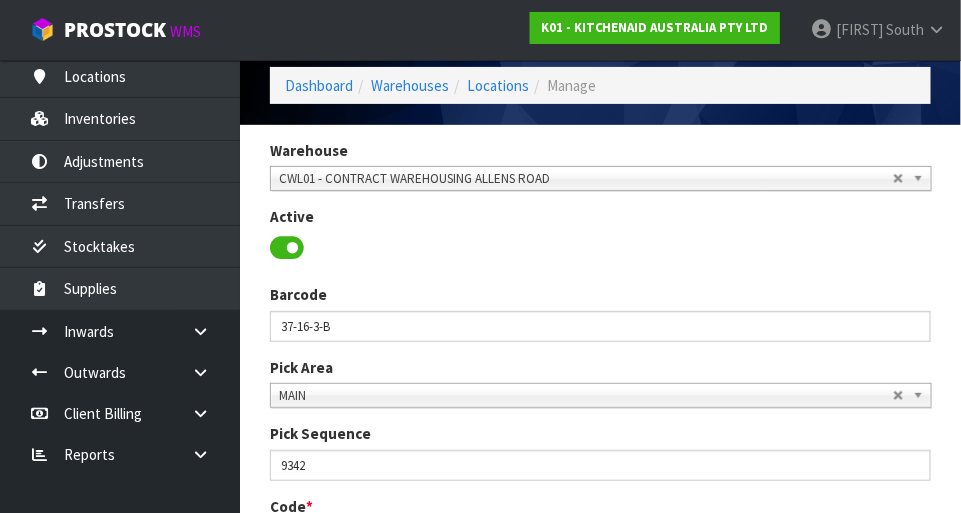 scroll, scrollTop: 0, scrollLeft: 0, axis: both 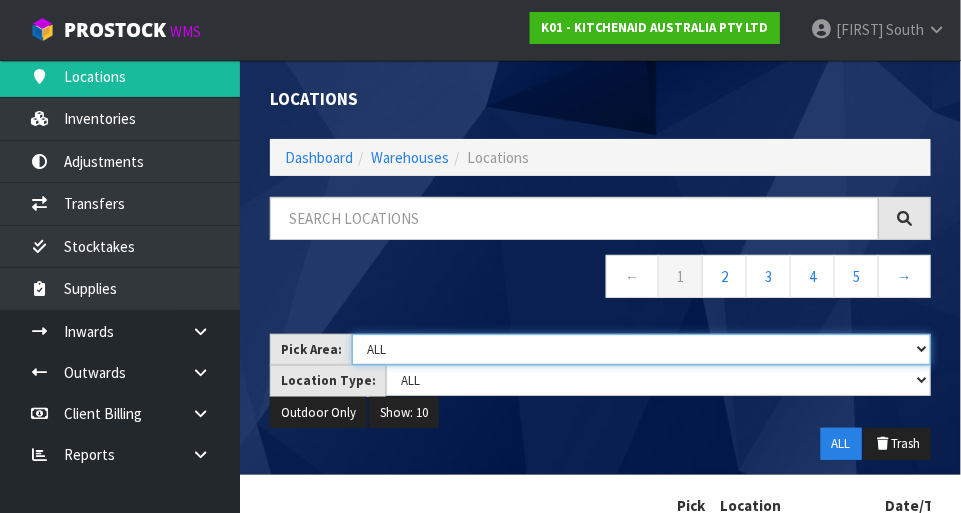click on "Main Refurb Damaged Parts Showroom Yard Cross-dock ALL" at bounding box center [641, 349] 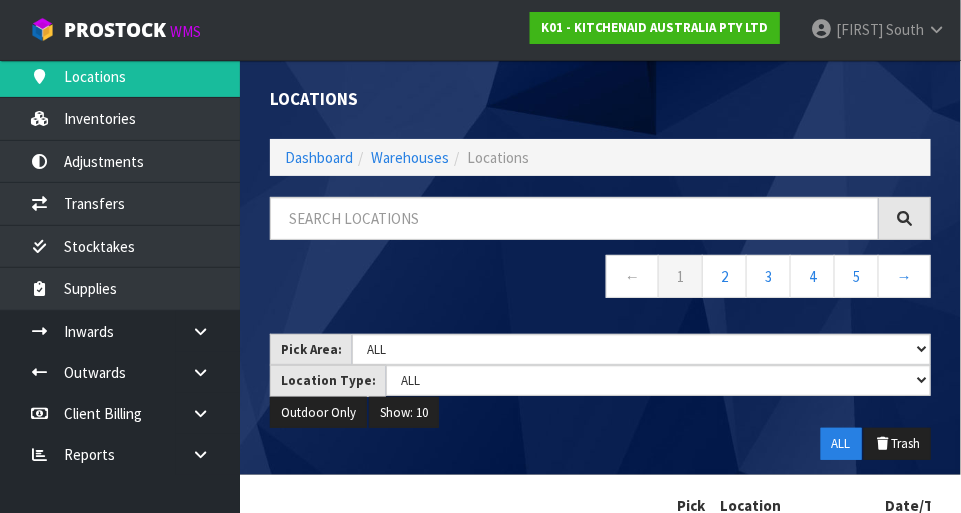 click on "←
1 2 3 4 5
→" at bounding box center [600, 279] 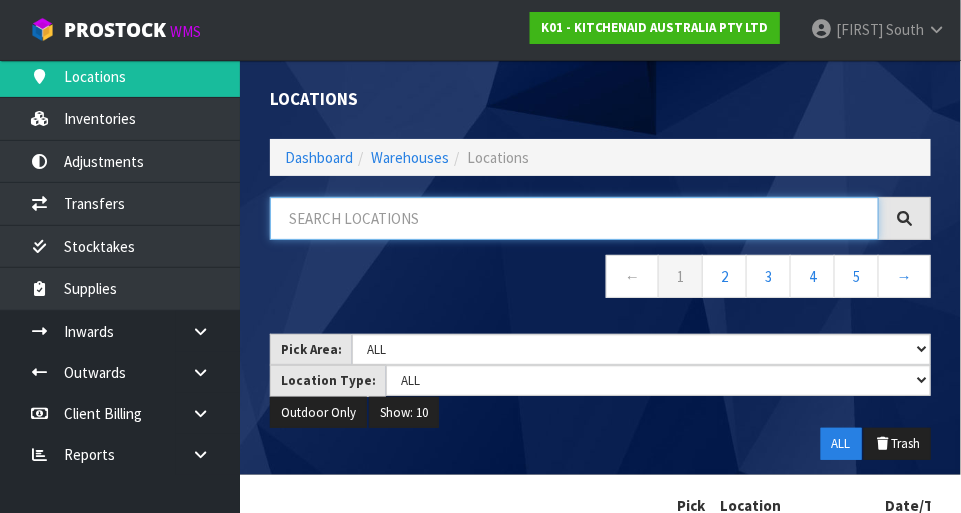 click at bounding box center (574, 218) 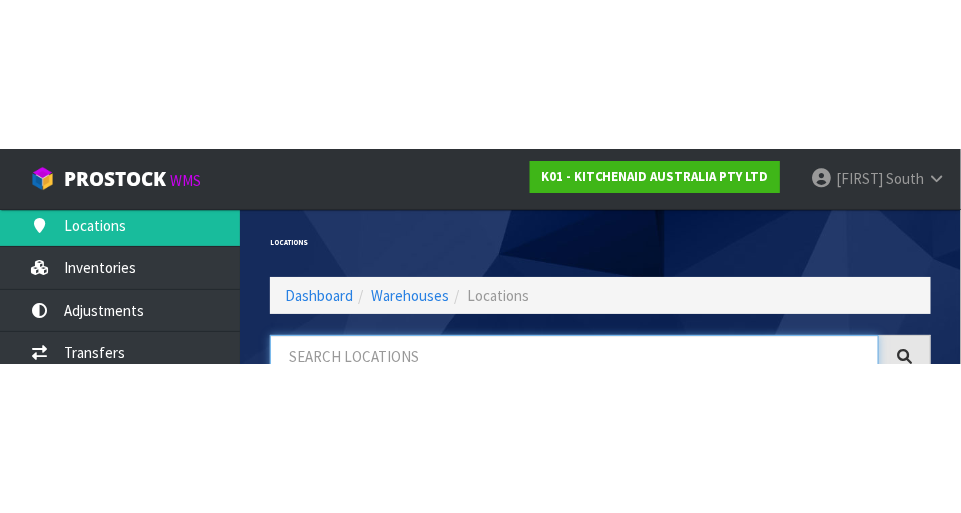 scroll, scrollTop: 101, scrollLeft: 0, axis: vertical 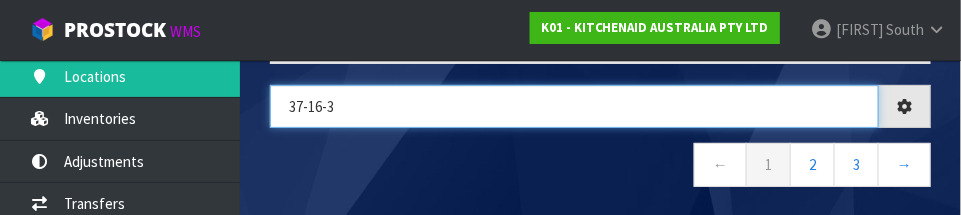 type on "37-16-3" 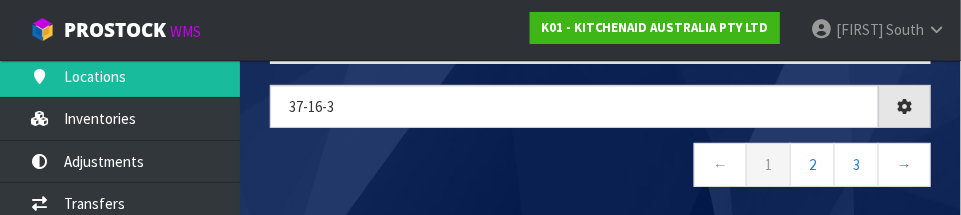 click on "←
1 2 3
→" at bounding box center (600, 167) 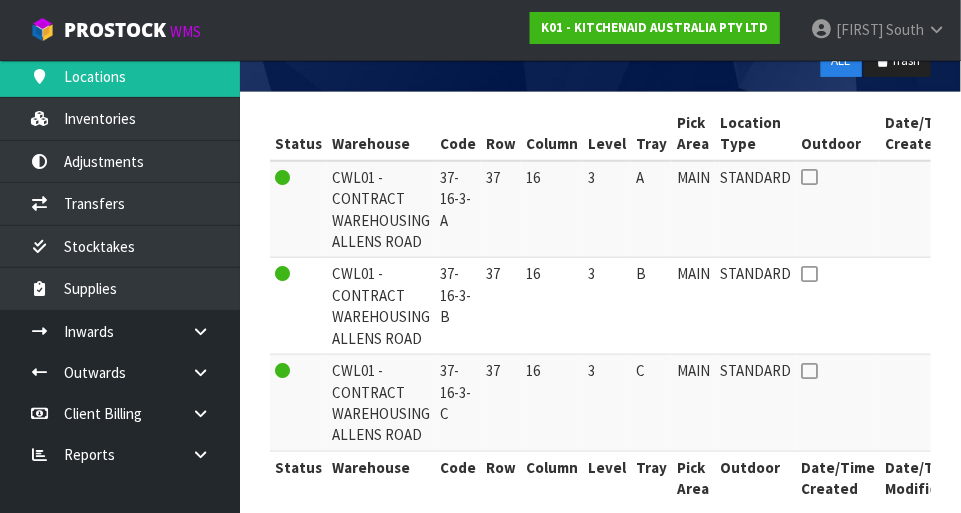 scroll, scrollTop: 377, scrollLeft: 0, axis: vertical 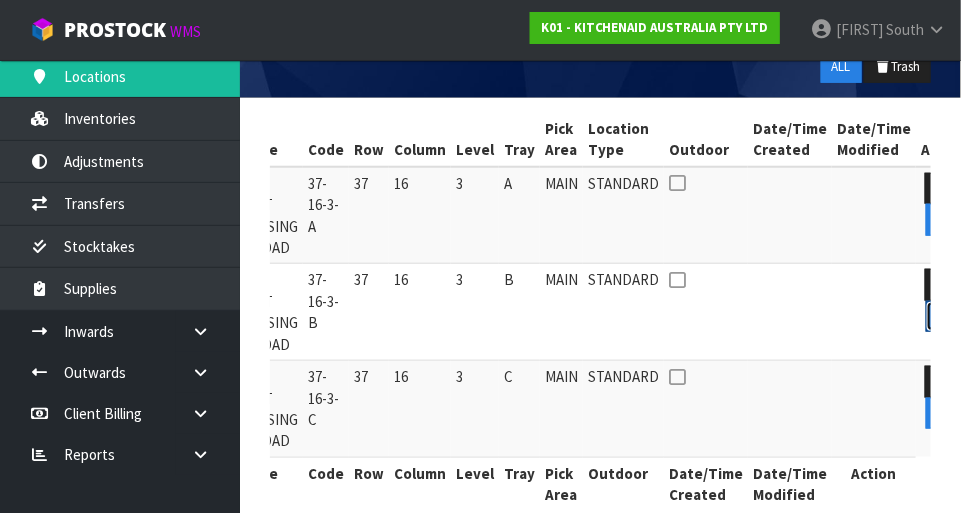 click at bounding box center (943, 317) 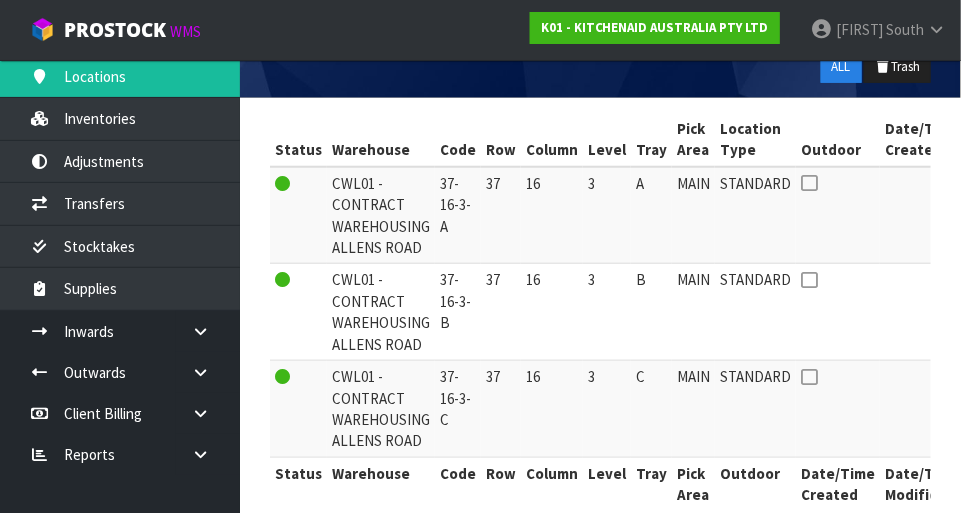 scroll, scrollTop: 0, scrollLeft: 132, axis: horizontal 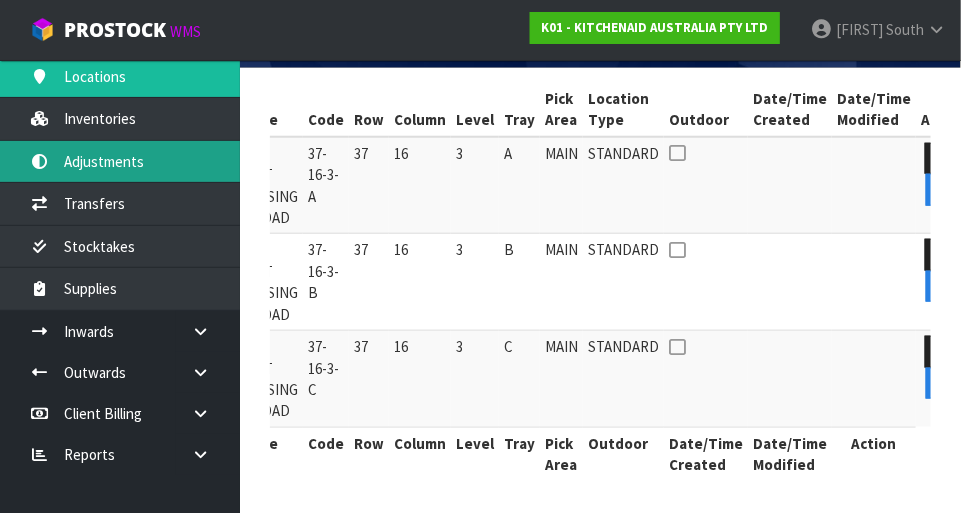click on "Adjustments" at bounding box center [120, 161] 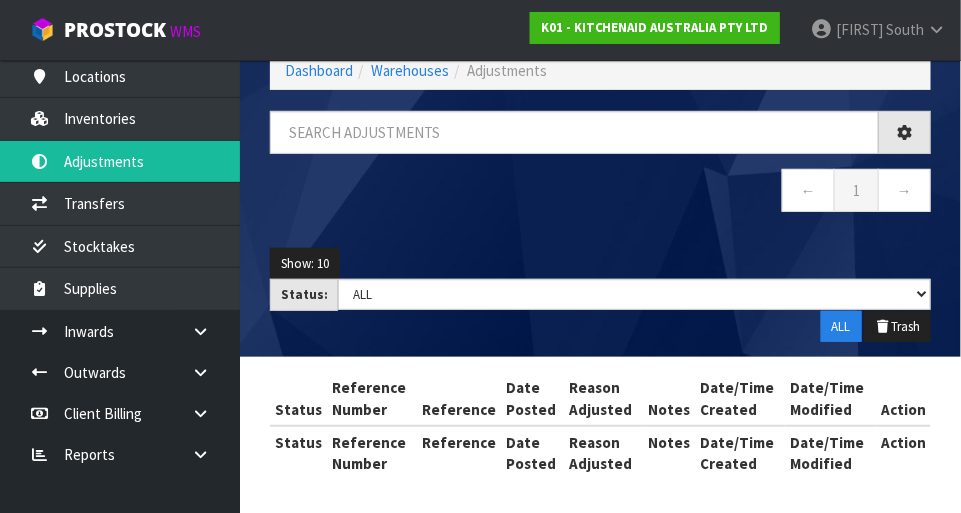 click on "Adjustments
Dashboard Warehouses Adjustments
←
1
→
Show: 10
5
10
25
50
Status:
Draft Pending Finalised ALL
ALL
Trash
Status
Reference Number
Reference
Date Posted
Reason Adjusted
Notes
Date/Time Created" at bounding box center [480, 202] 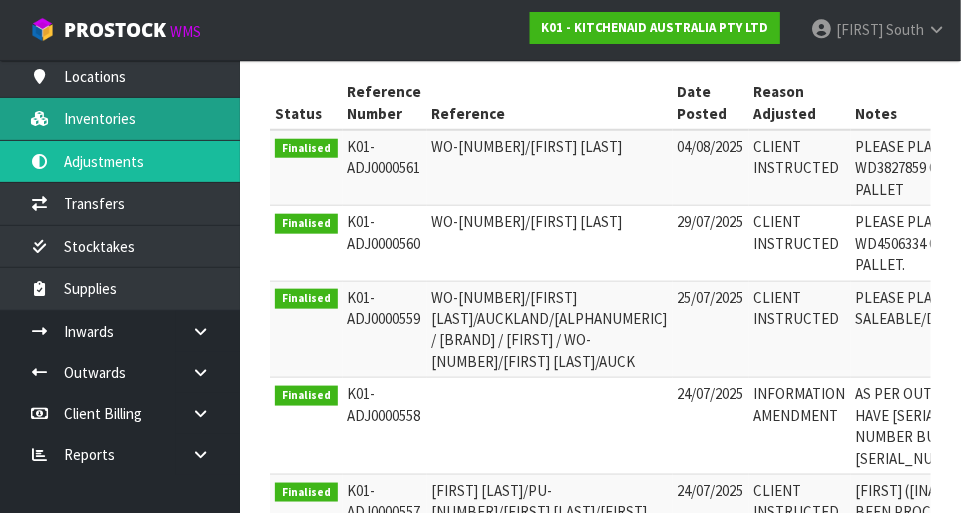 click on "Inventories" at bounding box center (120, 118) 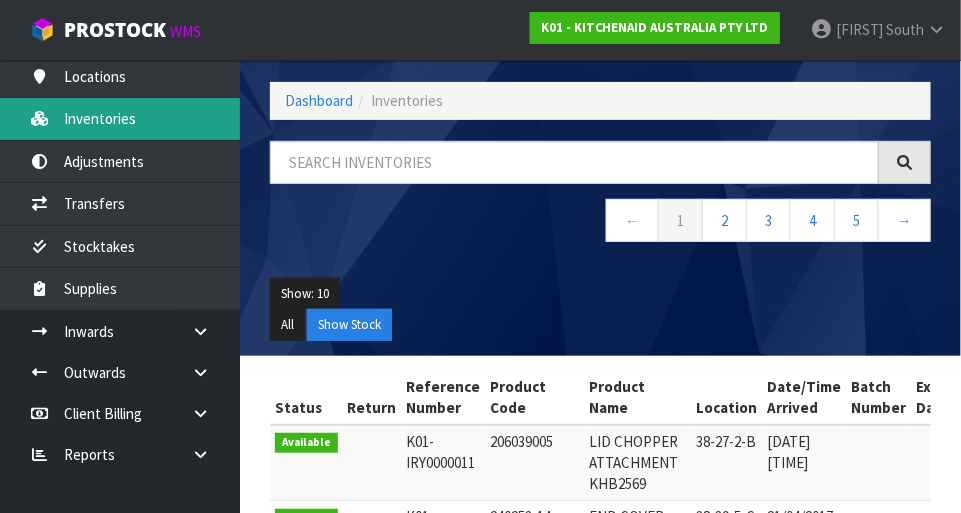 scroll, scrollTop: 407, scrollLeft: 0, axis: vertical 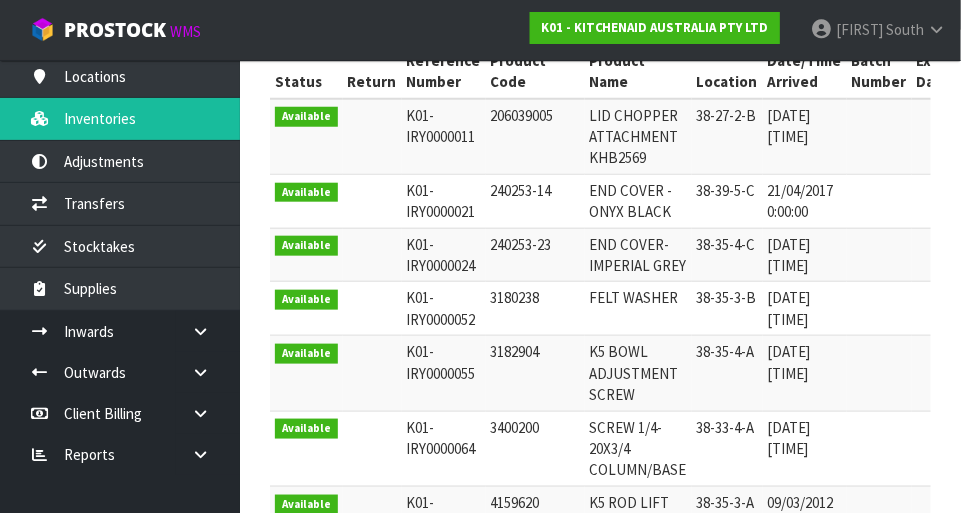 click at bounding box center [208, 331] 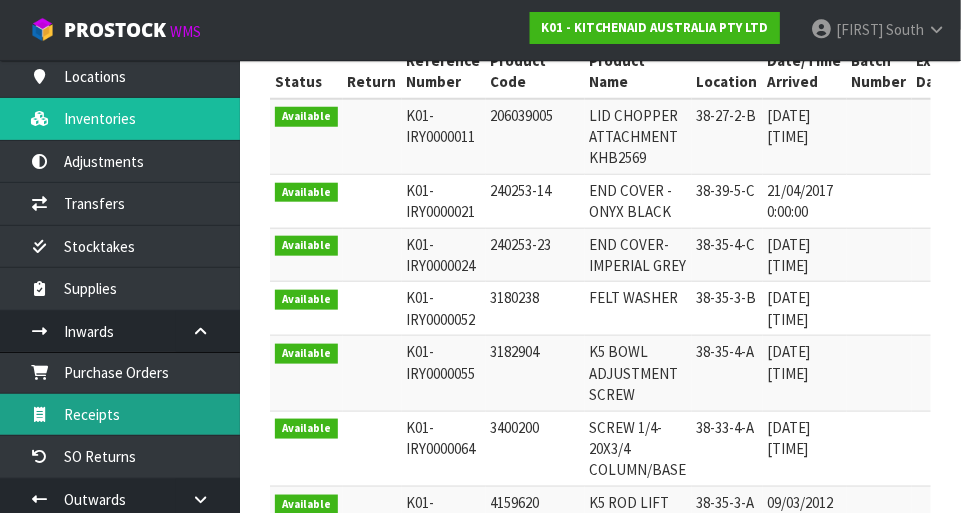 click on "Receipts" at bounding box center (120, 414) 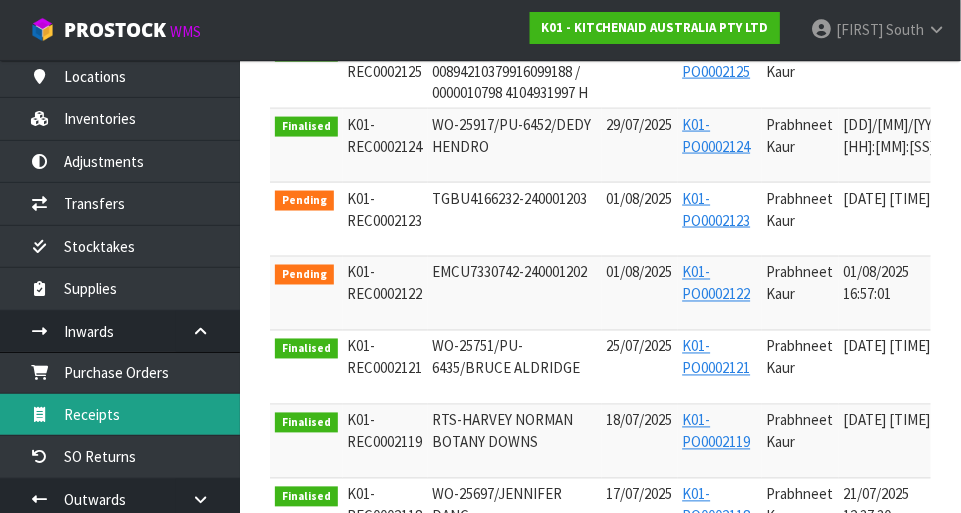 scroll, scrollTop: 702, scrollLeft: 0, axis: vertical 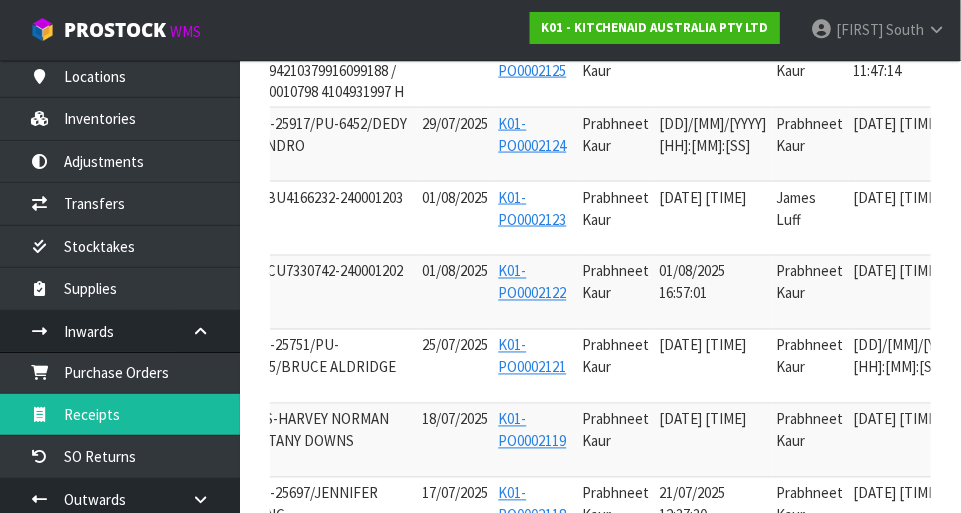 click at bounding box center [993, 203] 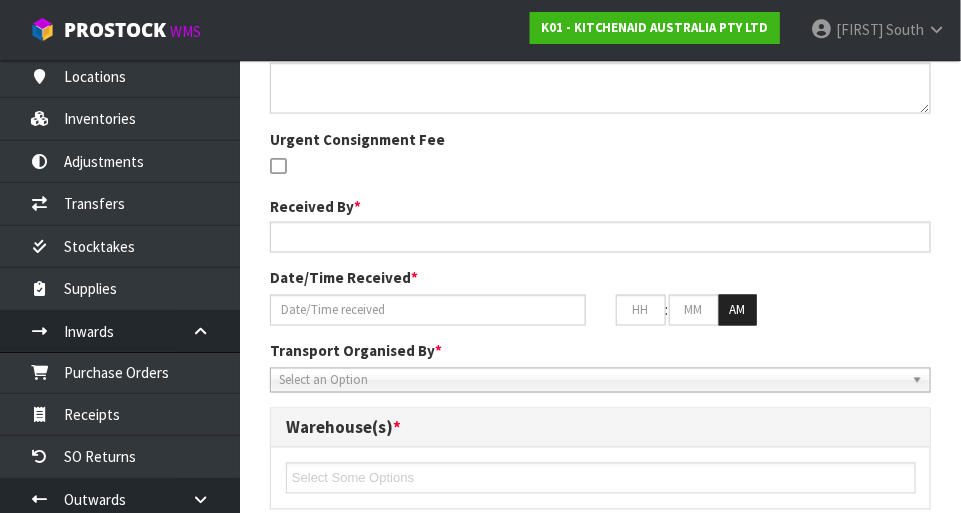 type on "TGBU4166232-240001203" 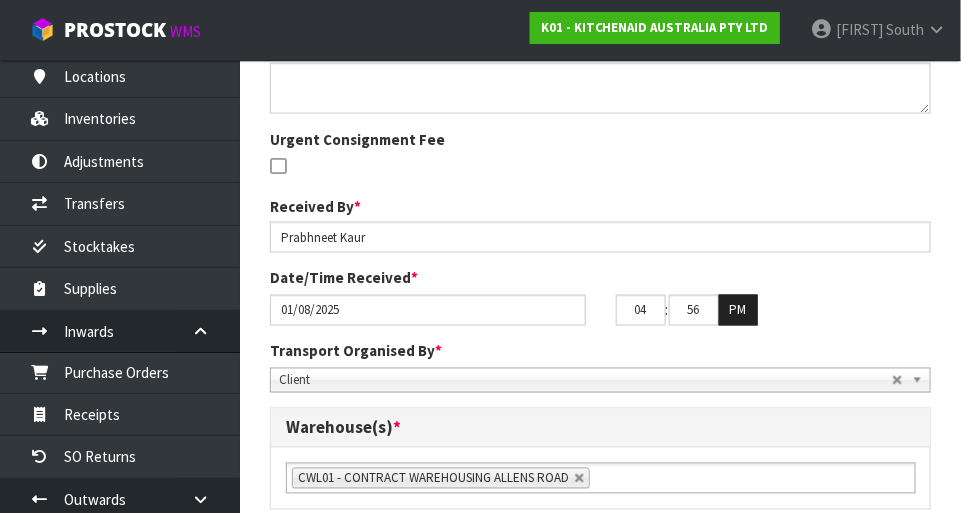 scroll, scrollTop: 1012, scrollLeft: 0, axis: vertical 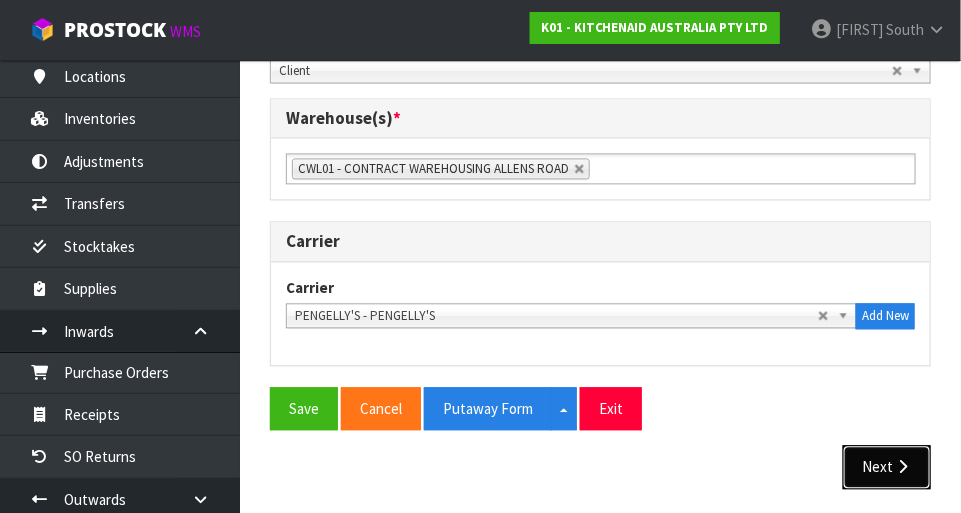 click on "Next" at bounding box center [887, 466] 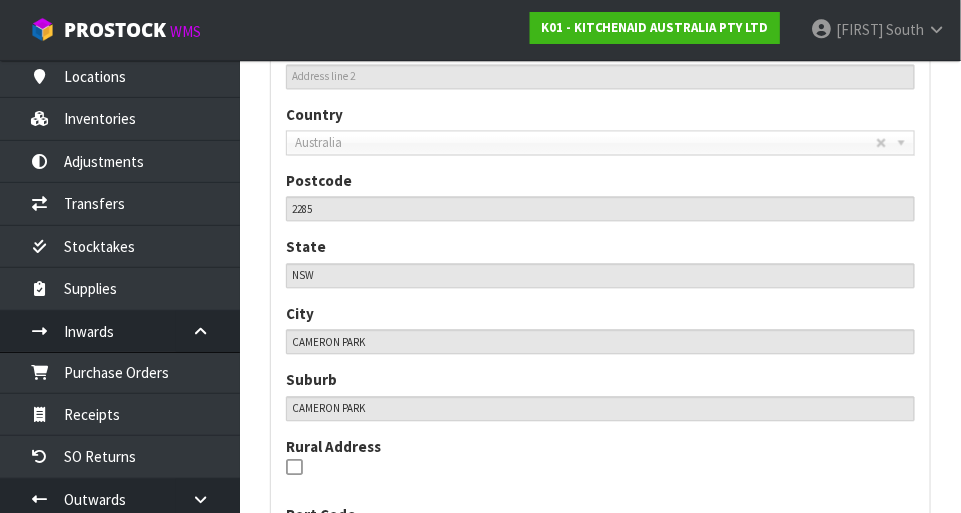 click on "[CITY]" at bounding box center (600, 328) 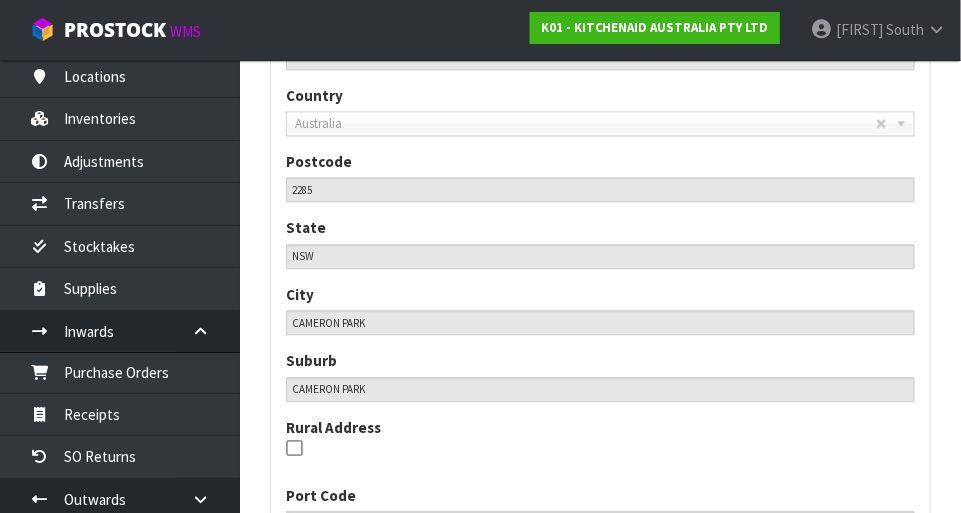 scroll, scrollTop: 1295, scrollLeft: 0, axis: vertical 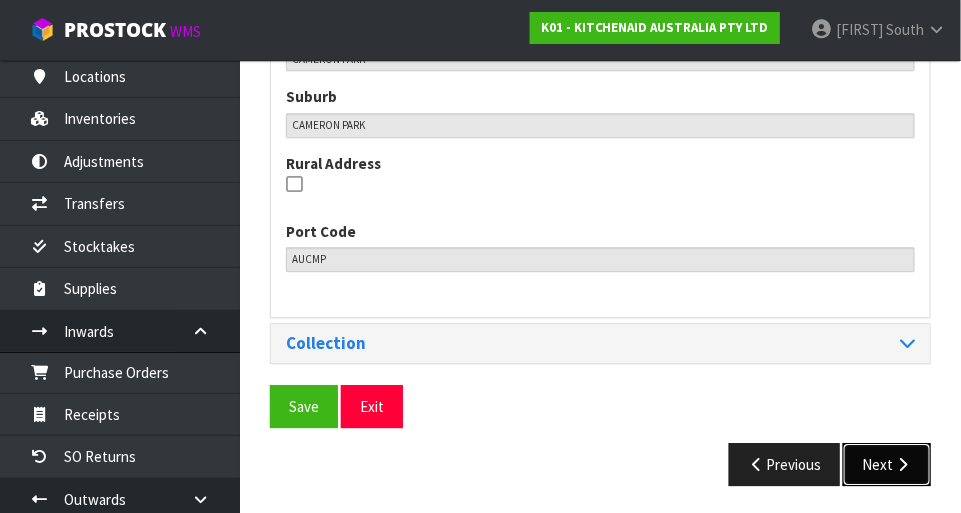click on "Next" at bounding box center [887, 464] 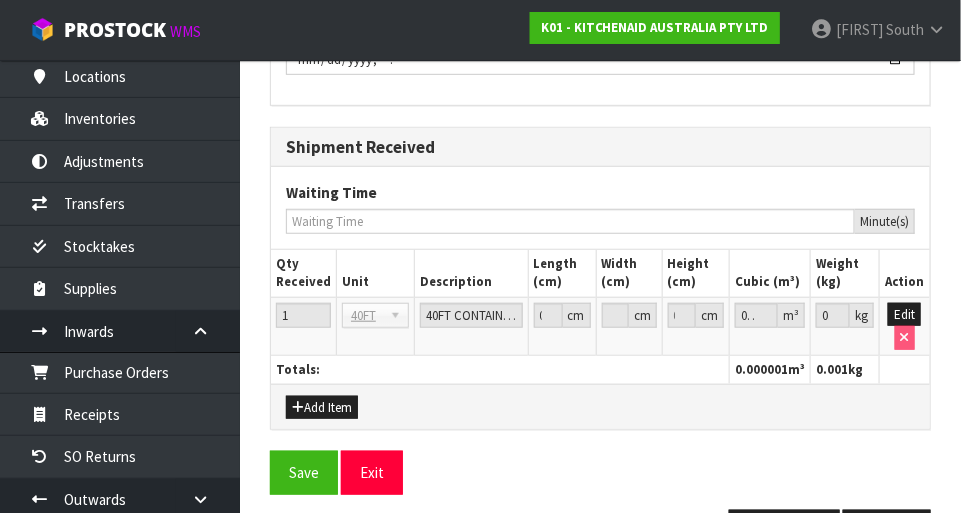 scroll, scrollTop: 2241, scrollLeft: 0, axis: vertical 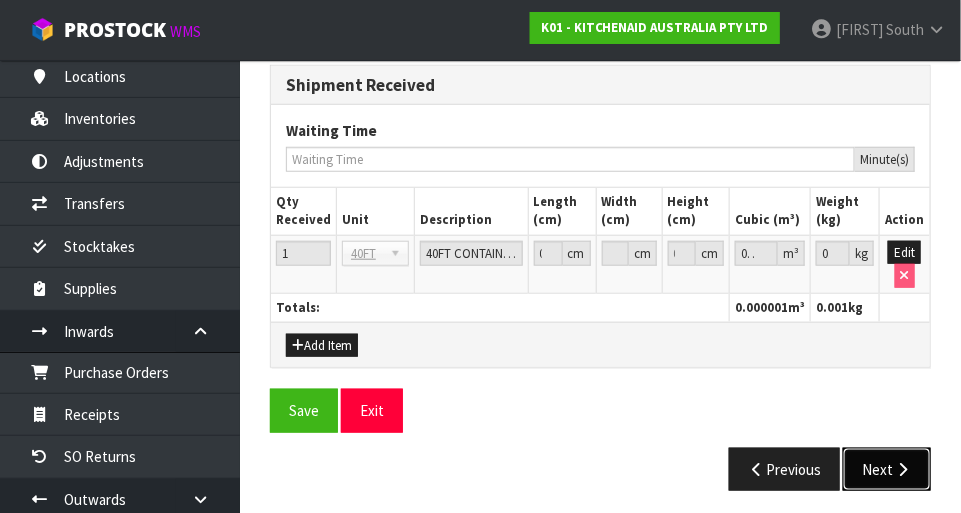 click at bounding box center [902, 469] 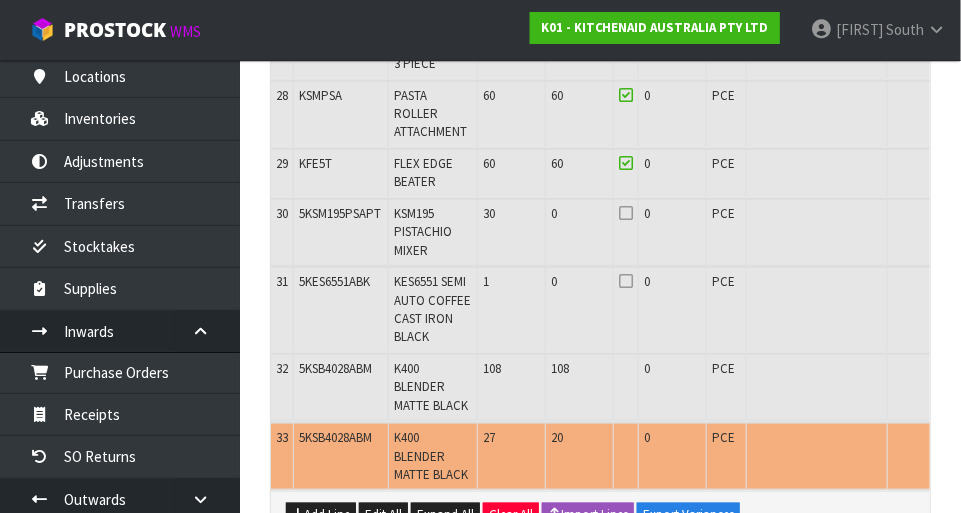 click at bounding box center (912, -1783) 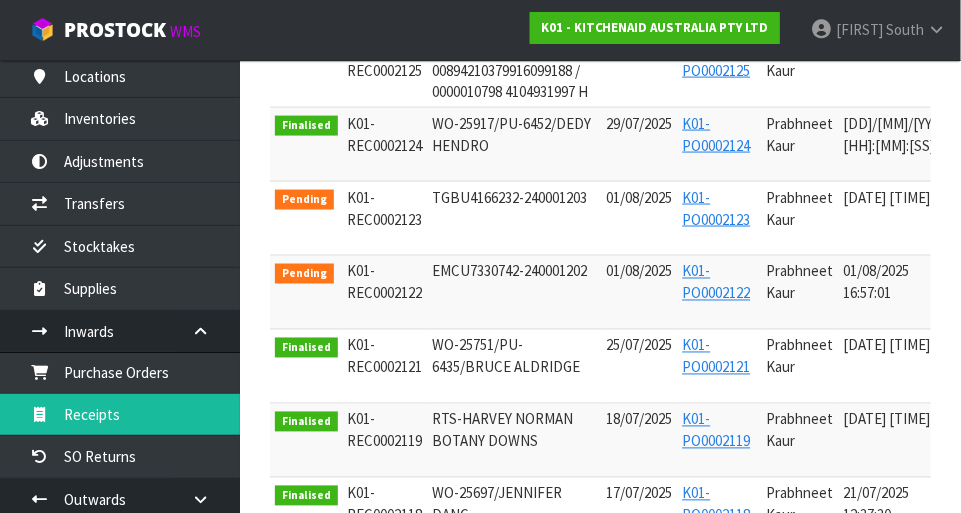 scroll, scrollTop: 813, scrollLeft: 0, axis: vertical 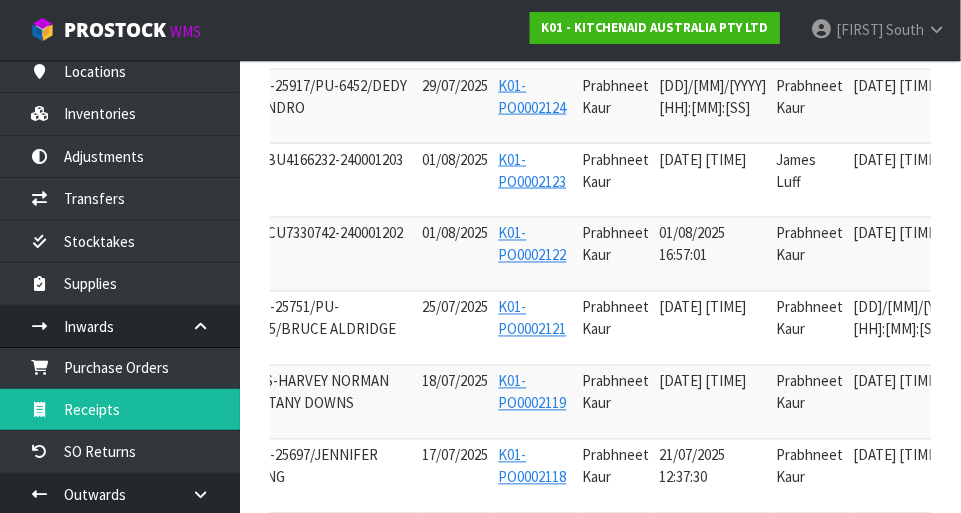 click at bounding box center [993, 164] 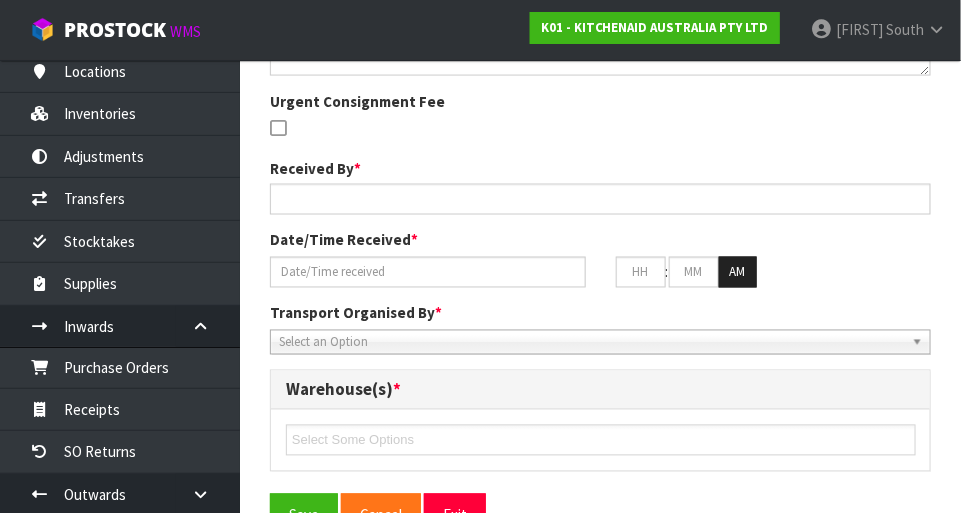 click at bounding box center [902, 574] 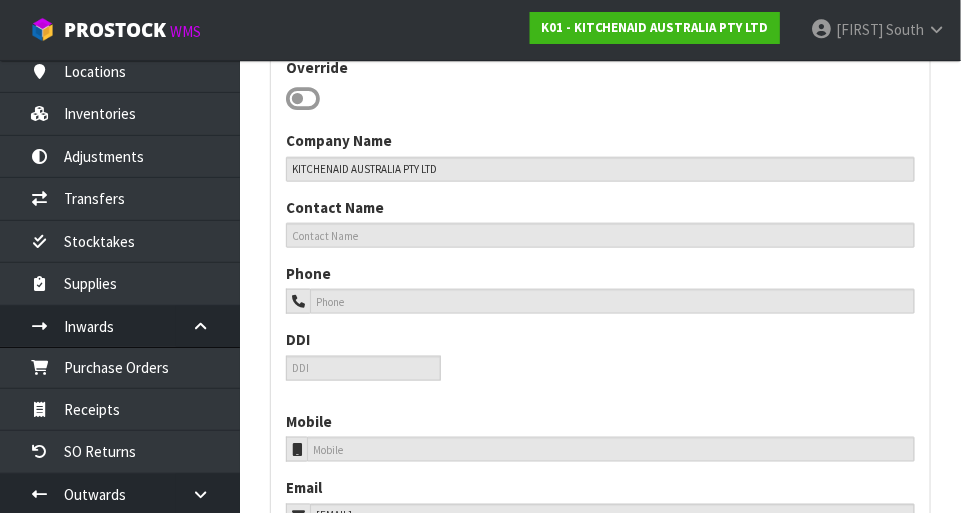 scroll, scrollTop: 1218, scrollLeft: 0, axis: vertical 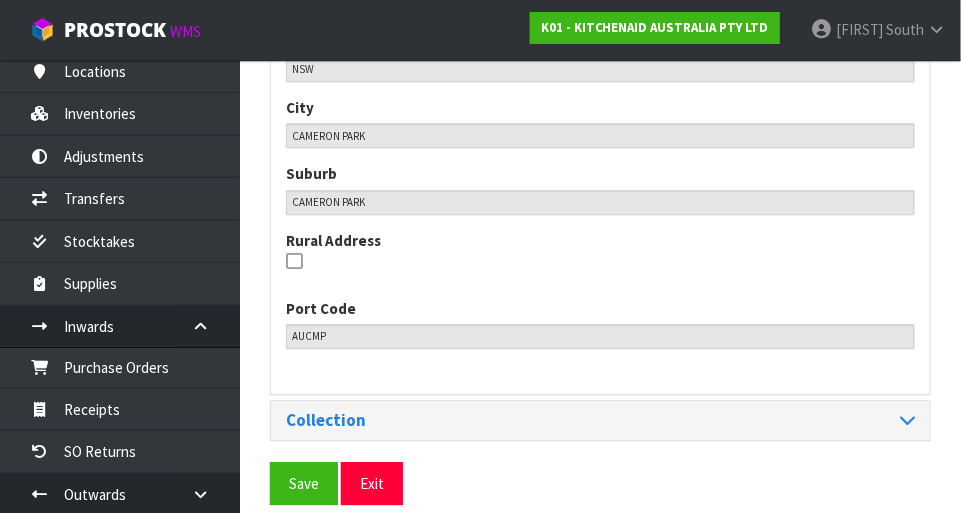 click on "Next" at bounding box center (887, 541) 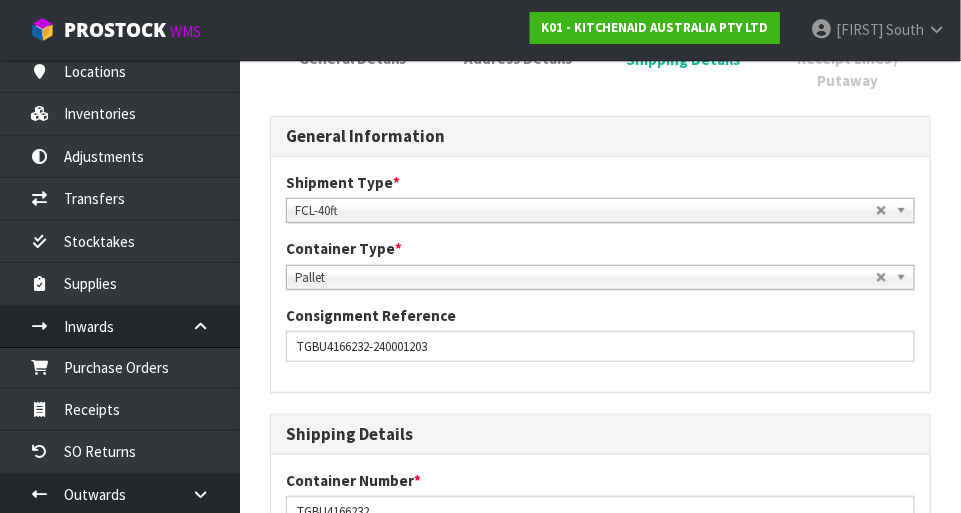 scroll, scrollTop: 2241, scrollLeft: 0, axis: vertical 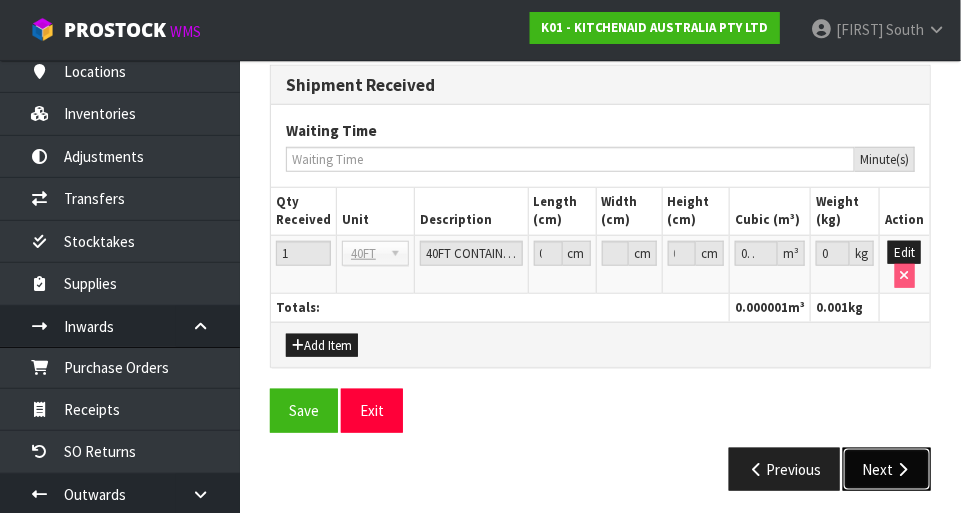 click on "Next" at bounding box center [887, 469] 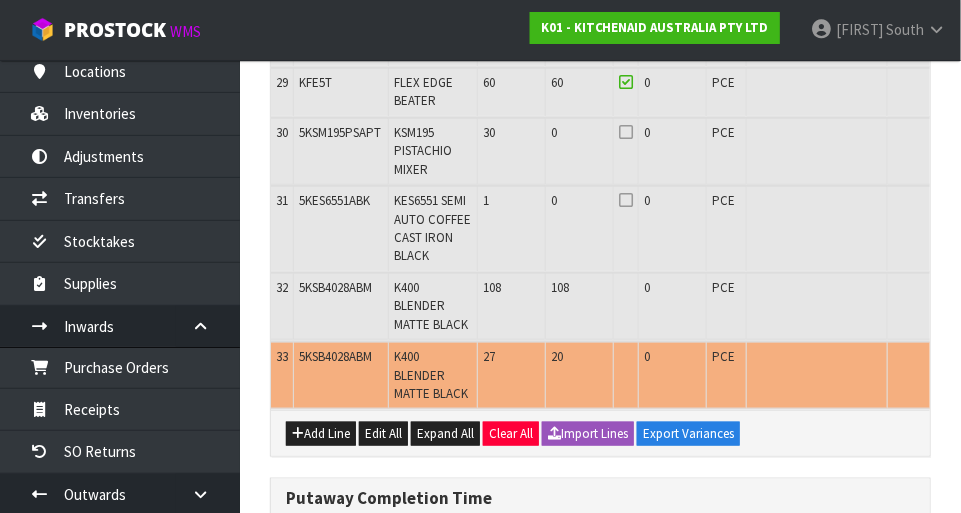 scroll, scrollTop: 2386, scrollLeft: 0, axis: vertical 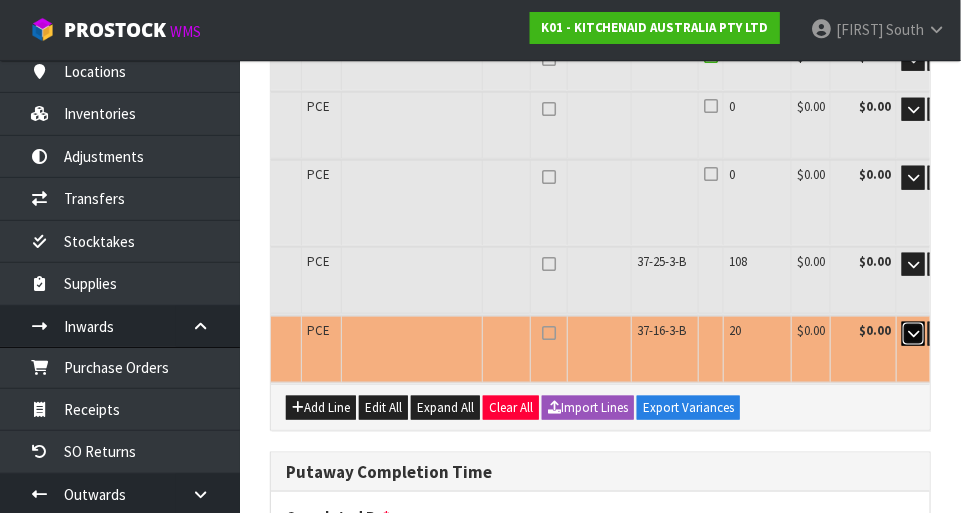 click at bounding box center (913, 333) 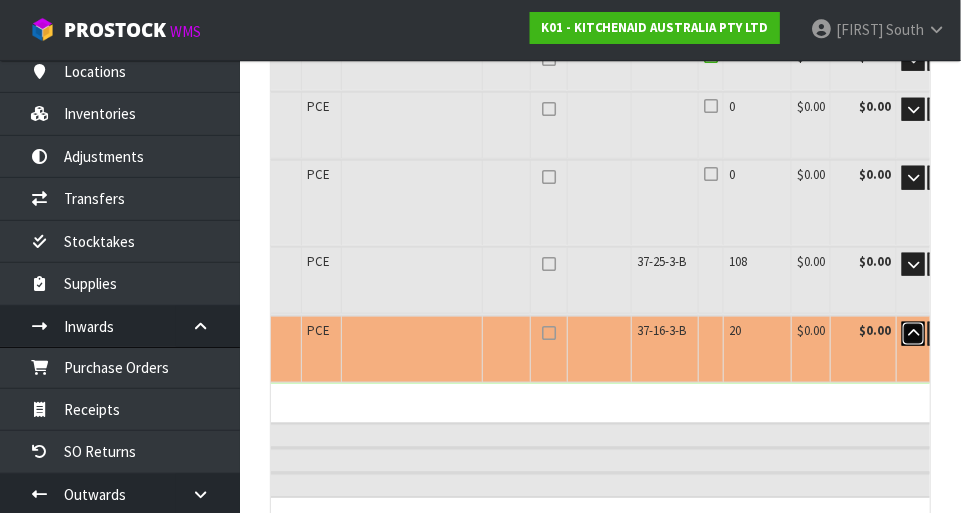 scroll, scrollTop: 0, scrollLeft: 0, axis: both 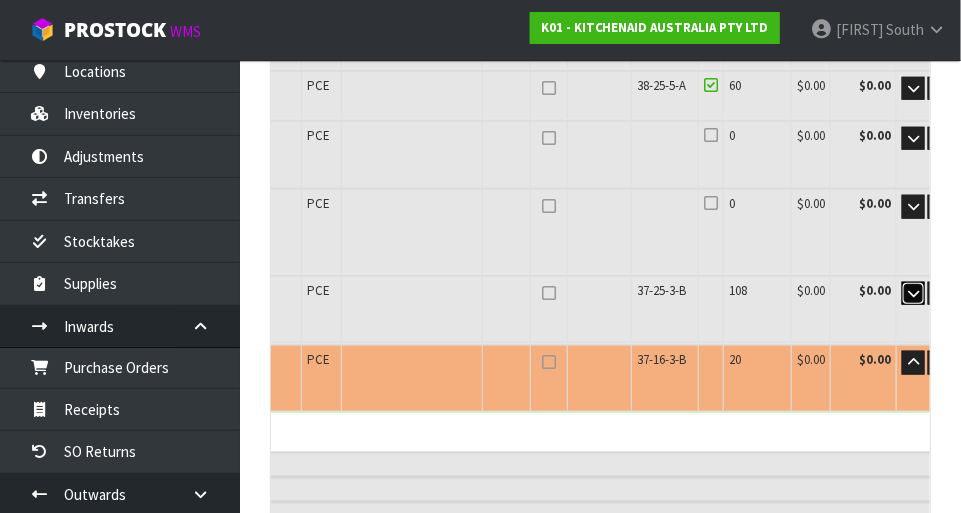 click at bounding box center (913, 293) 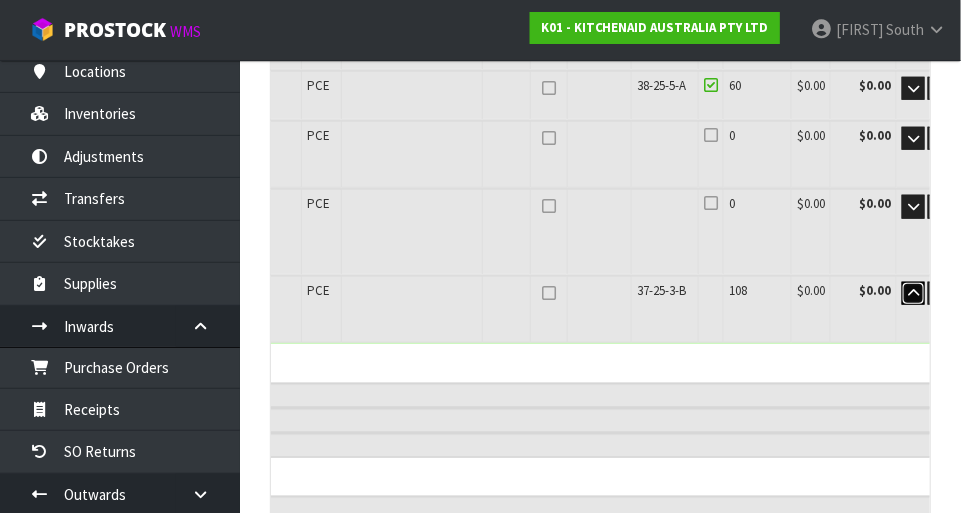 scroll, scrollTop: 2399, scrollLeft: 0, axis: vertical 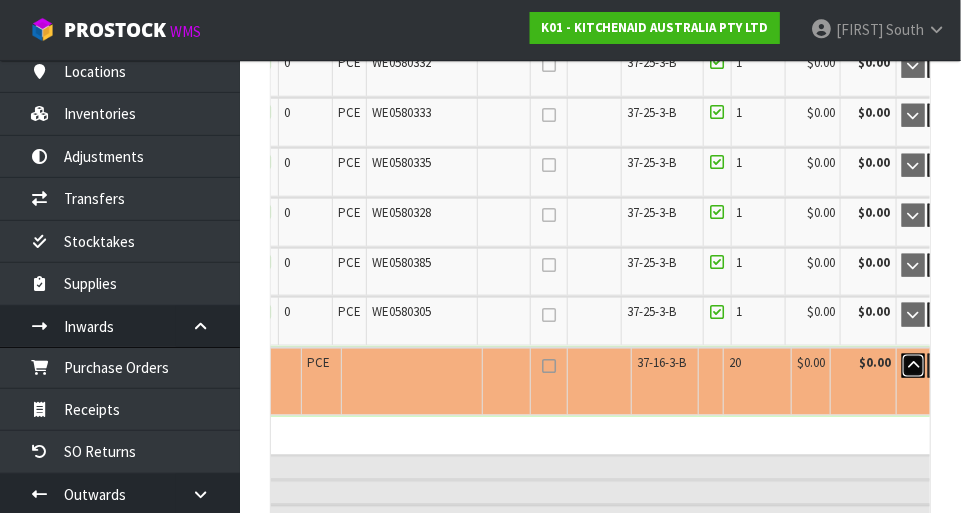 click at bounding box center [913, 365] 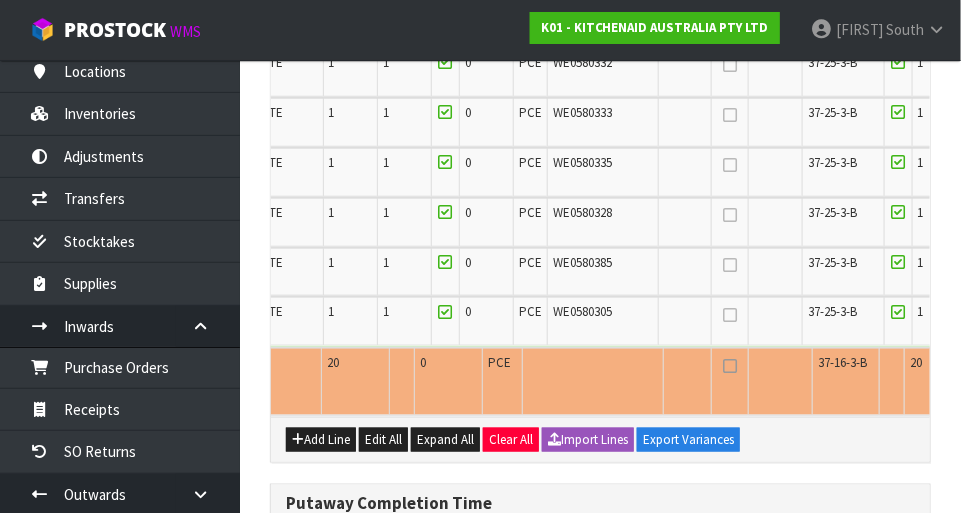 scroll, scrollTop: 0, scrollLeft: 222, axis: horizontal 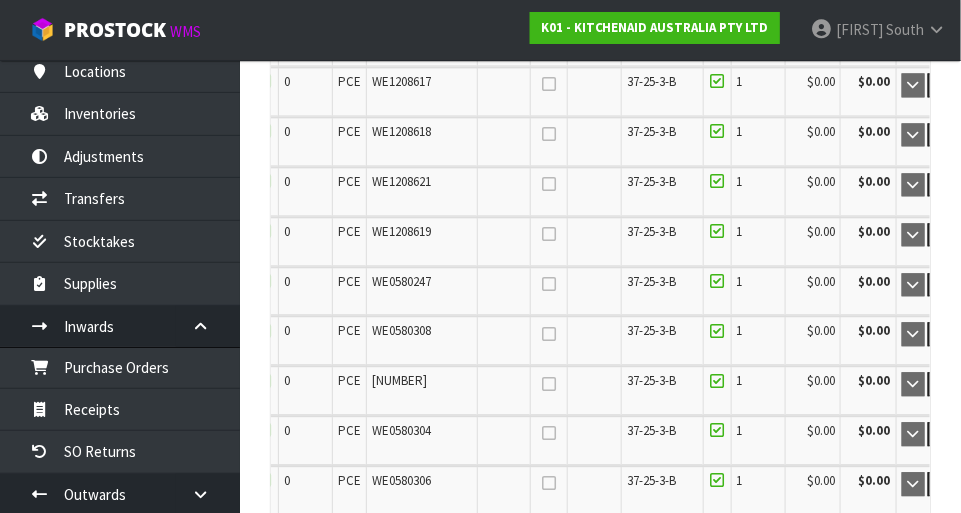 click at bounding box center (974, 383) 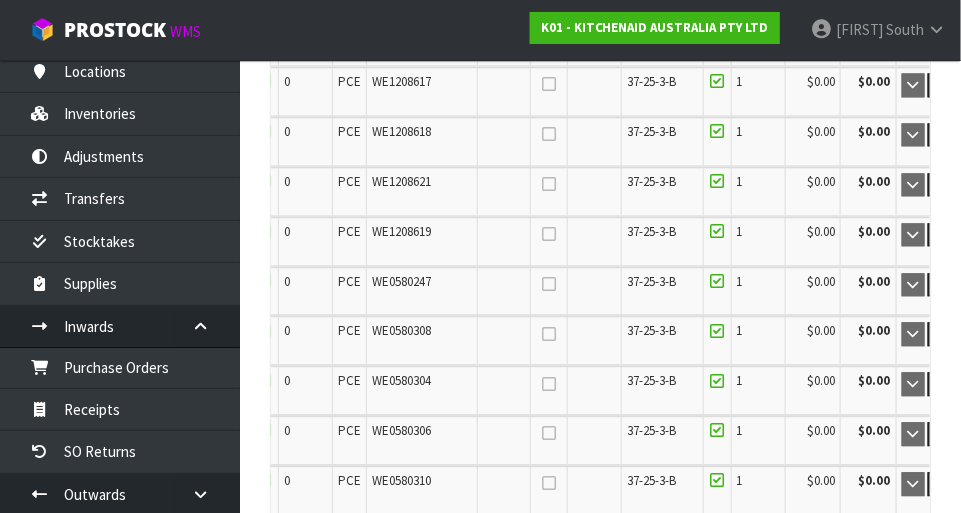 type on "108" 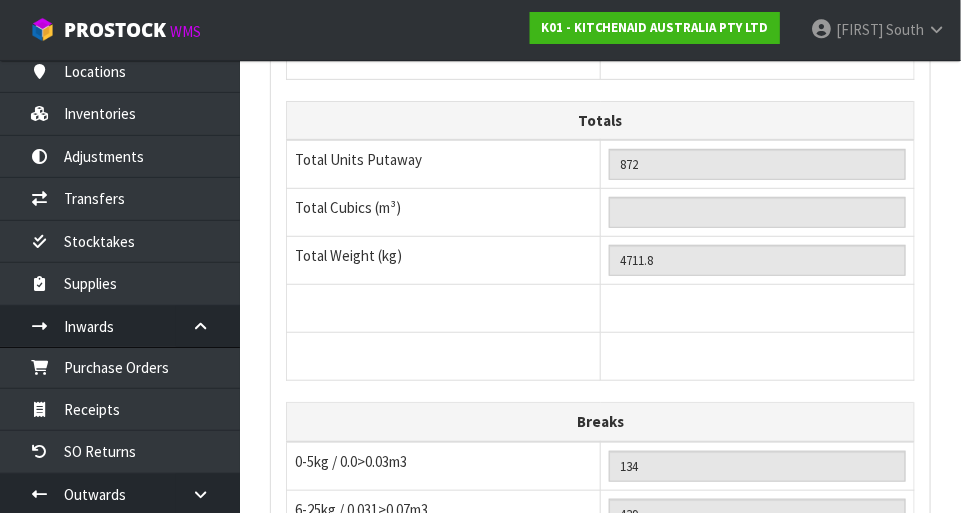 scroll, scrollTop: 9919, scrollLeft: 0, axis: vertical 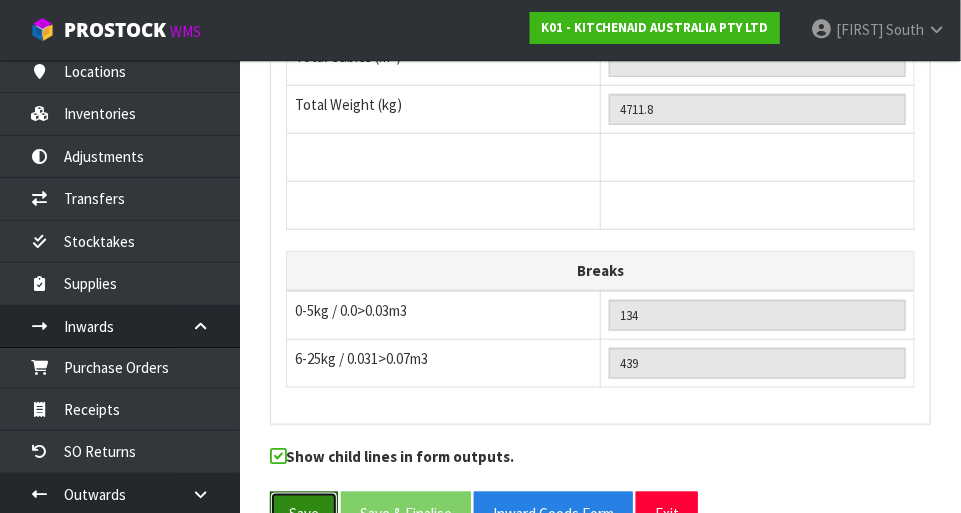 click on "Save" at bounding box center (304, 513) 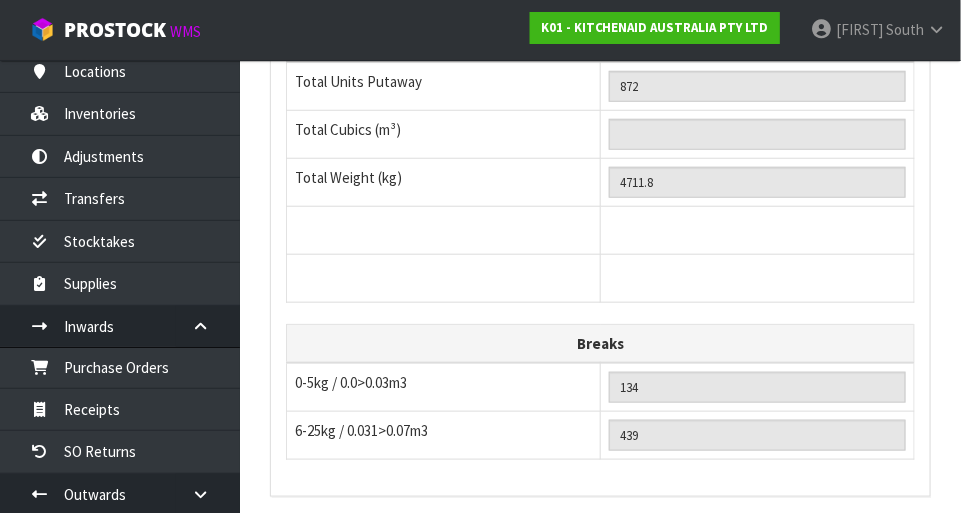 scroll, scrollTop: 0, scrollLeft: 0, axis: both 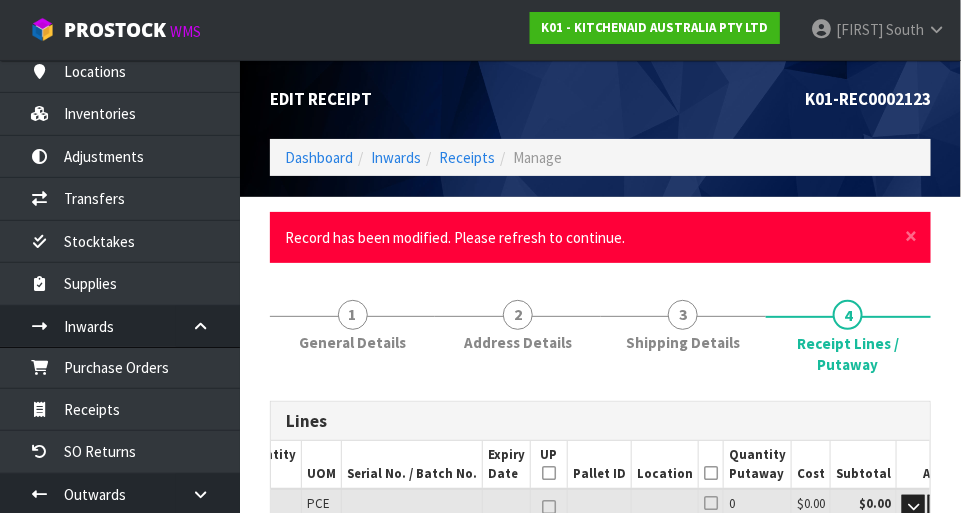 click on "3
Shipping Details" at bounding box center [683, 323] 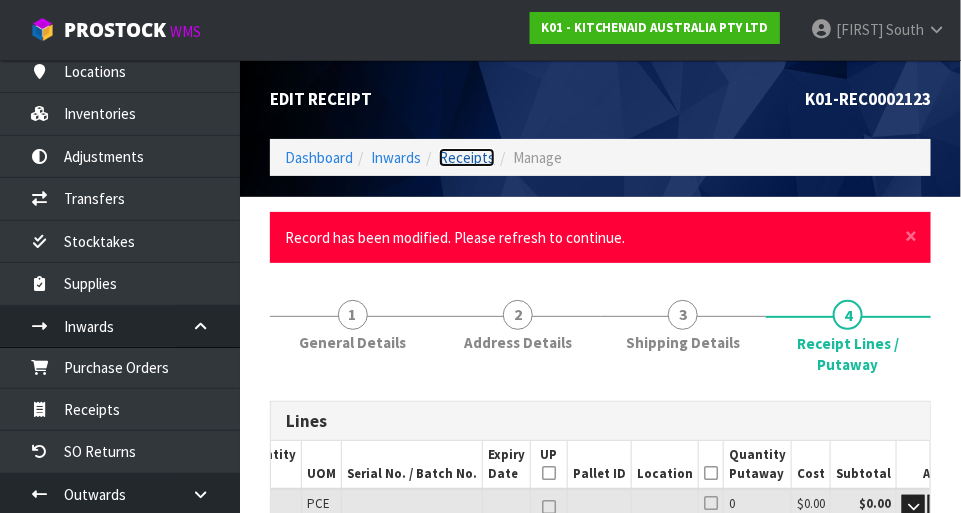 click on "Receipts" at bounding box center (467, 157) 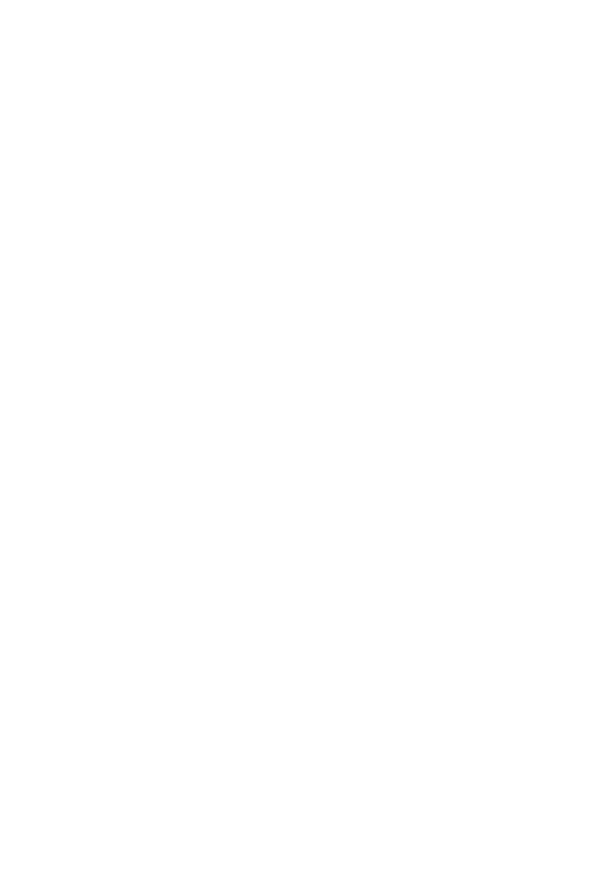 scroll, scrollTop: 0, scrollLeft: 0, axis: both 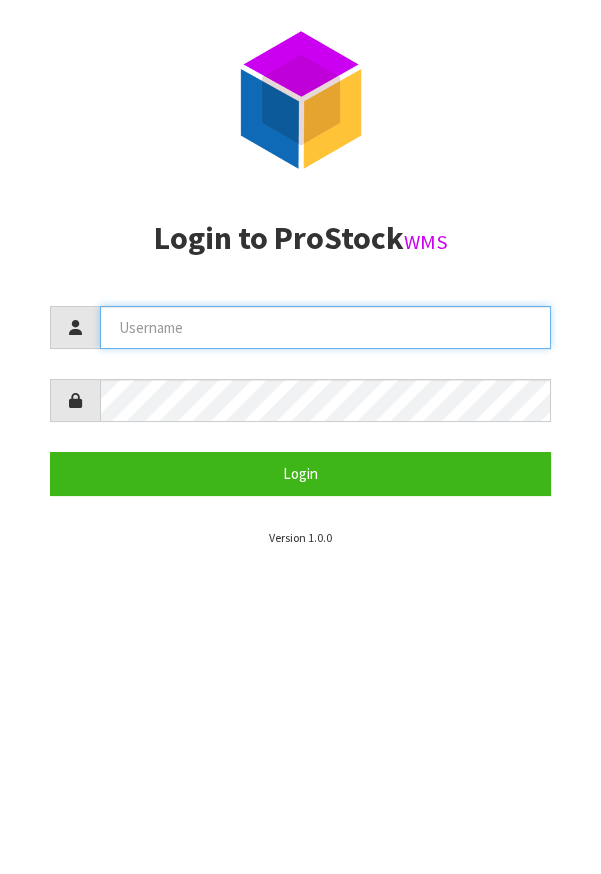 click at bounding box center (325, 327) 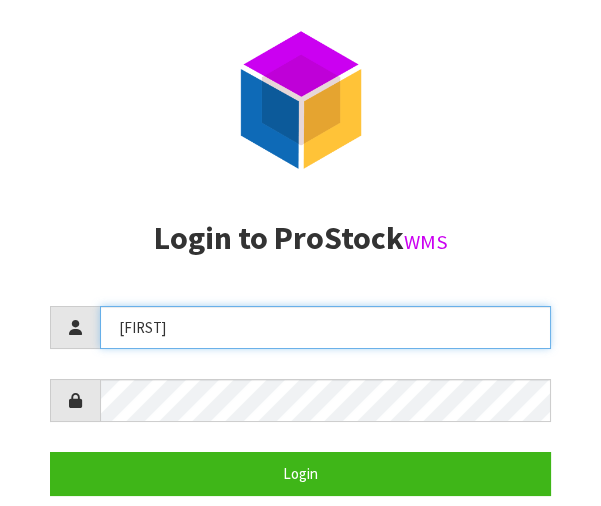type on "[FIRST]" 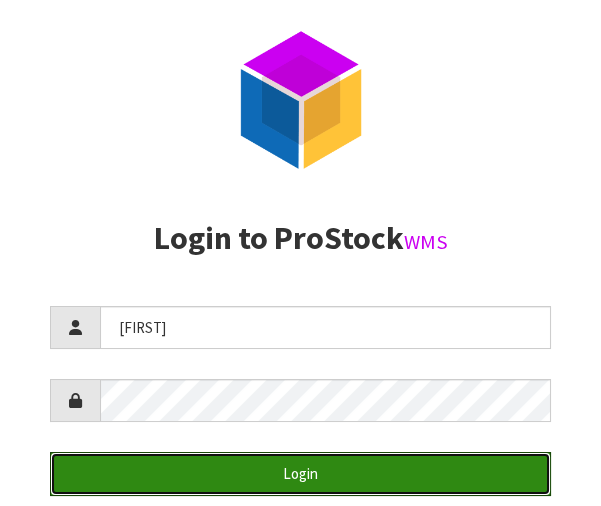 click on "Login" at bounding box center [300, 473] 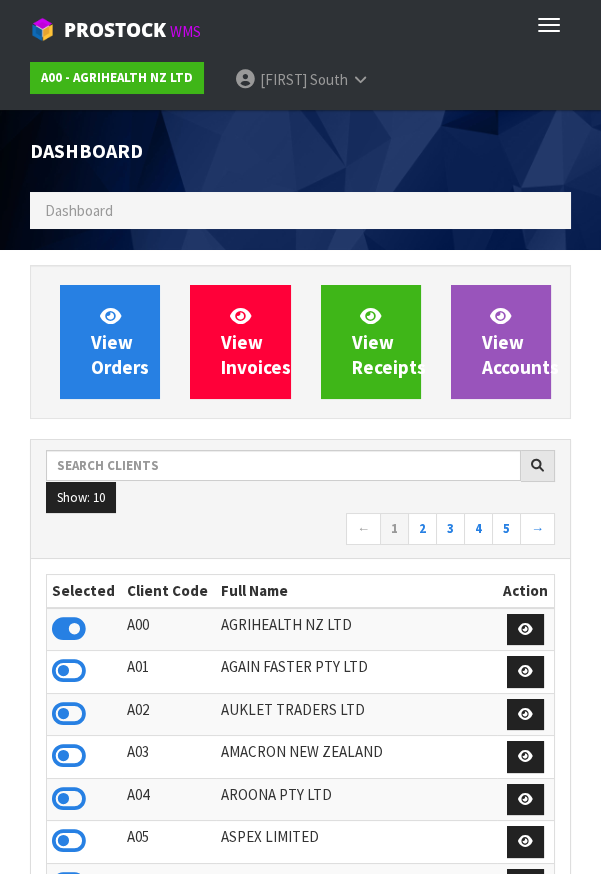 scroll, scrollTop: 998425, scrollLeft: 999429, axis: both 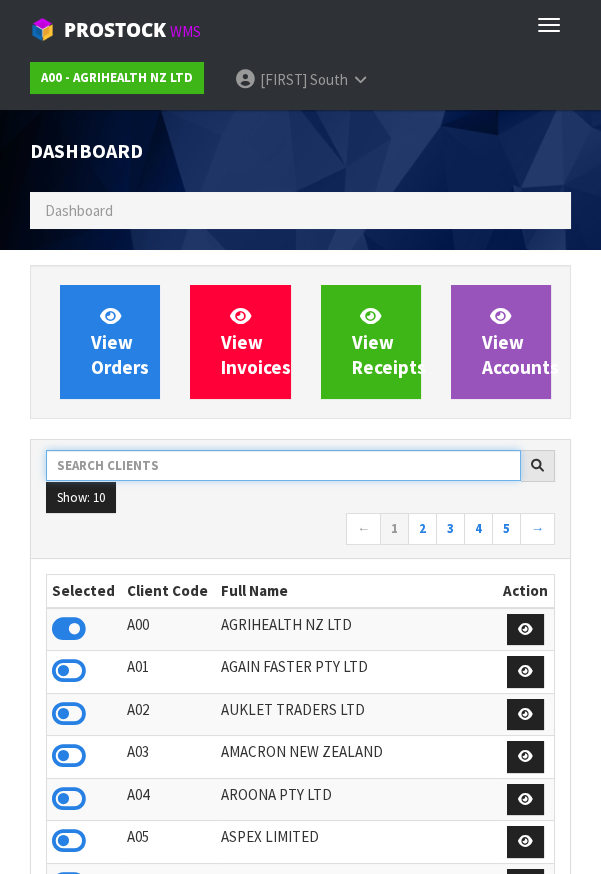 click at bounding box center [283, 465] 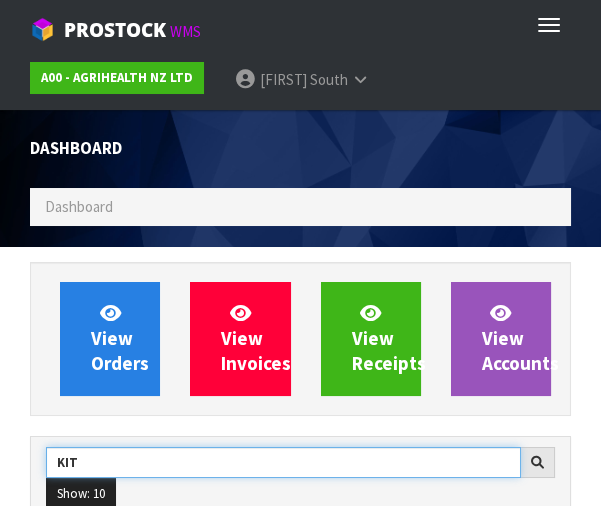 type on "KIT" 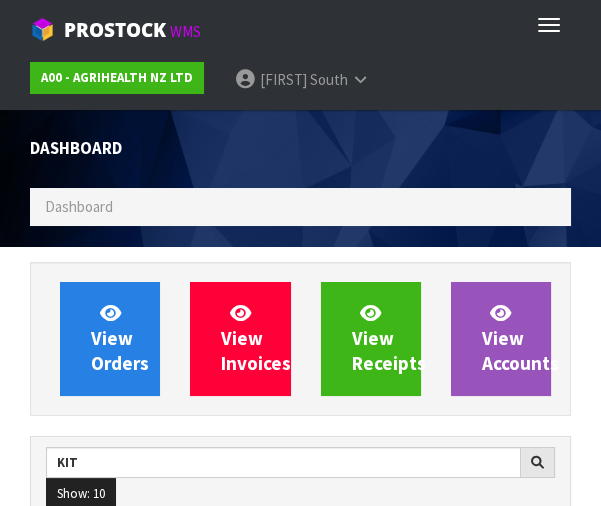 click at bounding box center [444, 125] 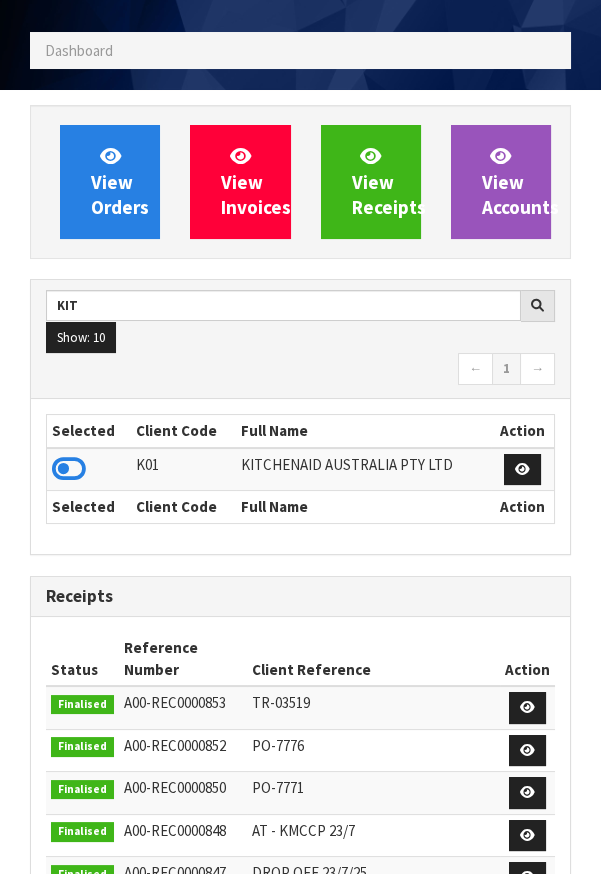 scroll, scrollTop: 153, scrollLeft: 0, axis: vertical 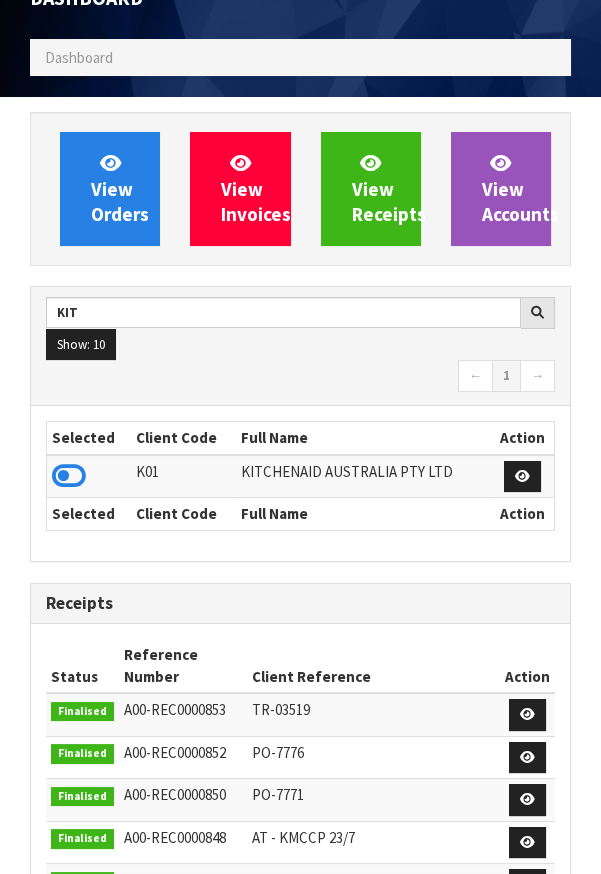 click at bounding box center [69, 476] 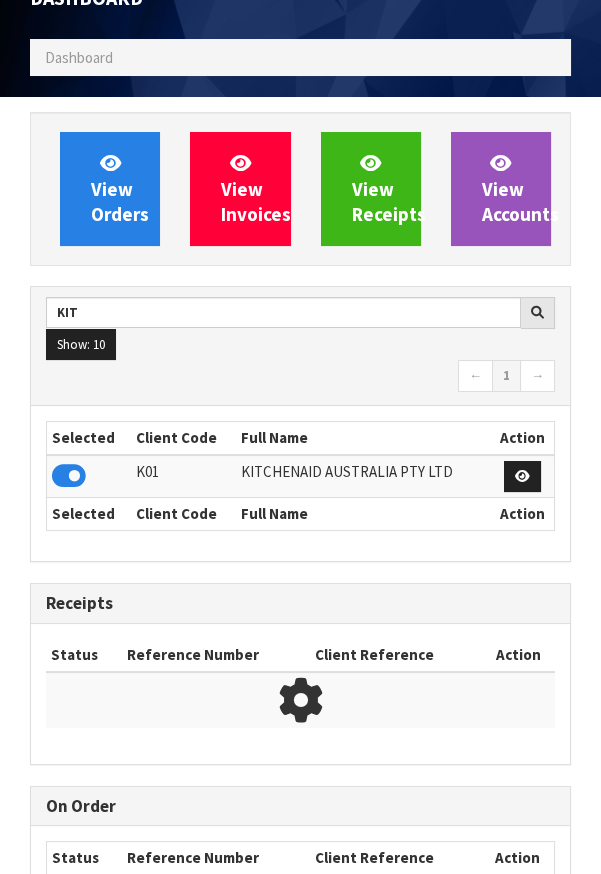 scroll, scrollTop: 1308, scrollLeft: 570, axis: both 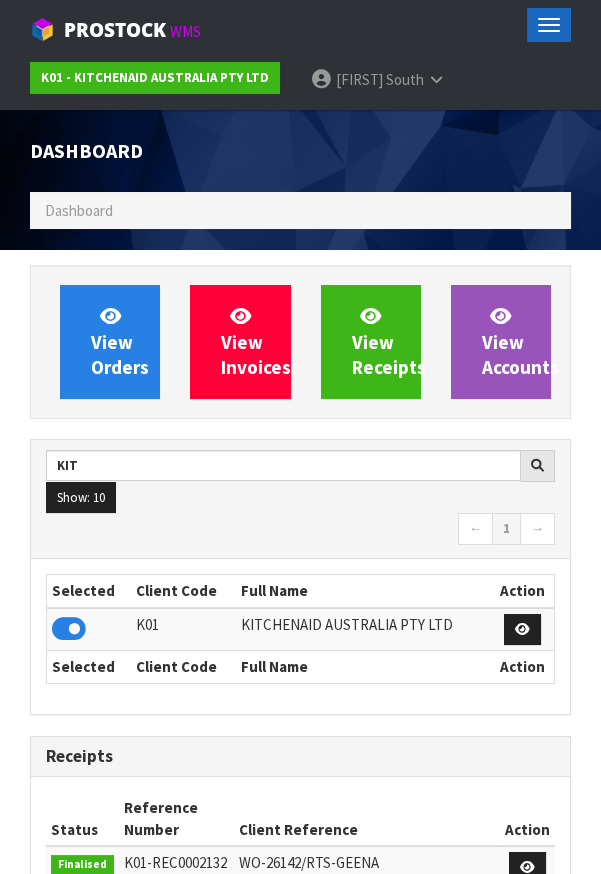 click on "Toggle navigation" at bounding box center [549, 25] 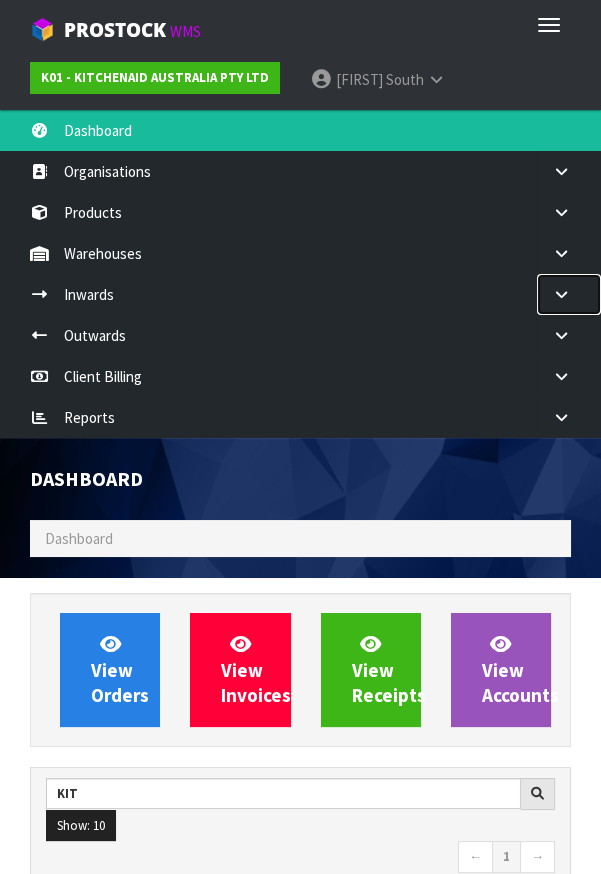 click at bounding box center (569, 294) 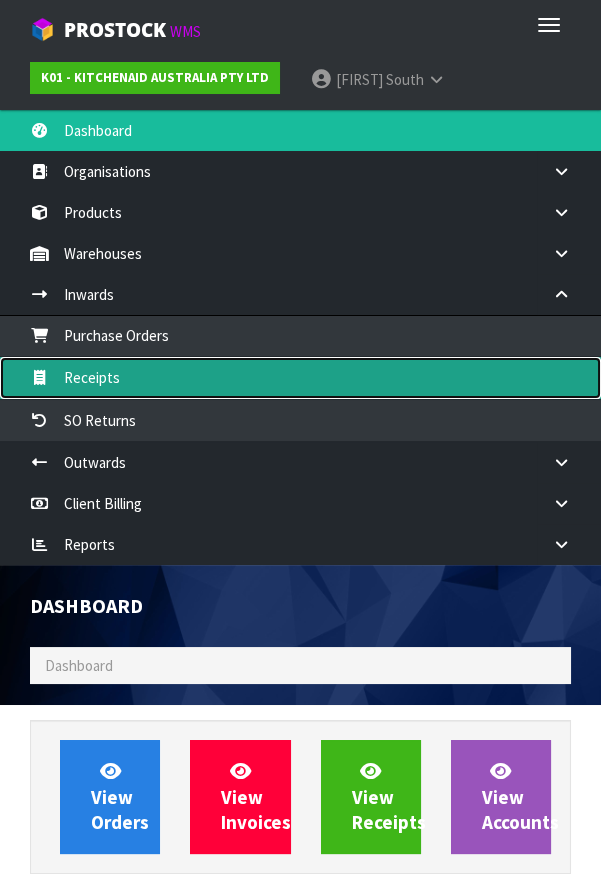 click on "Receipts" at bounding box center [300, 377] 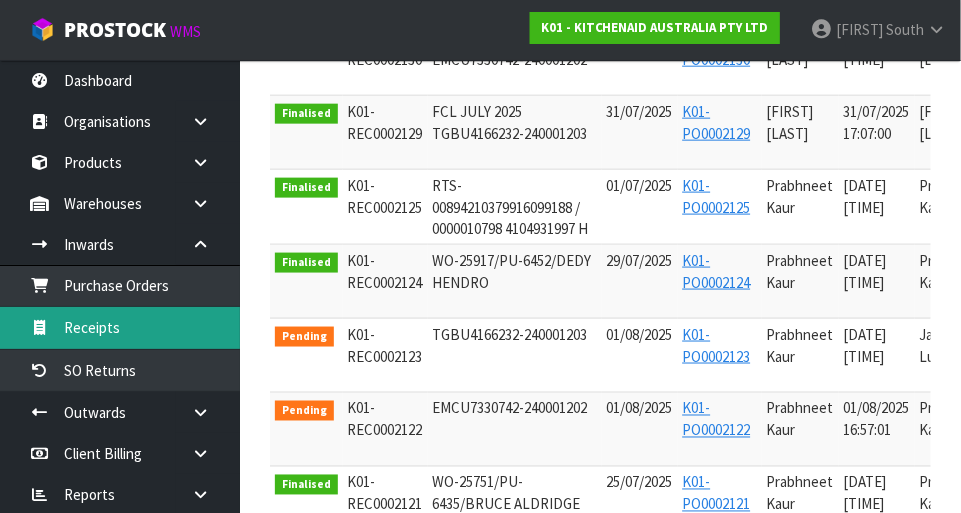 scroll, scrollTop: 564, scrollLeft: 0, axis: vertical 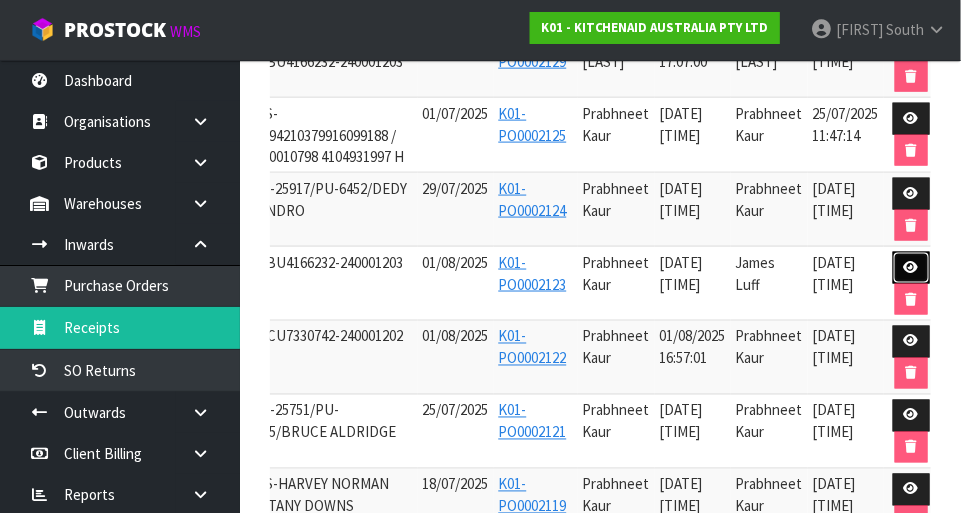 click at bounding box center (911, 268) 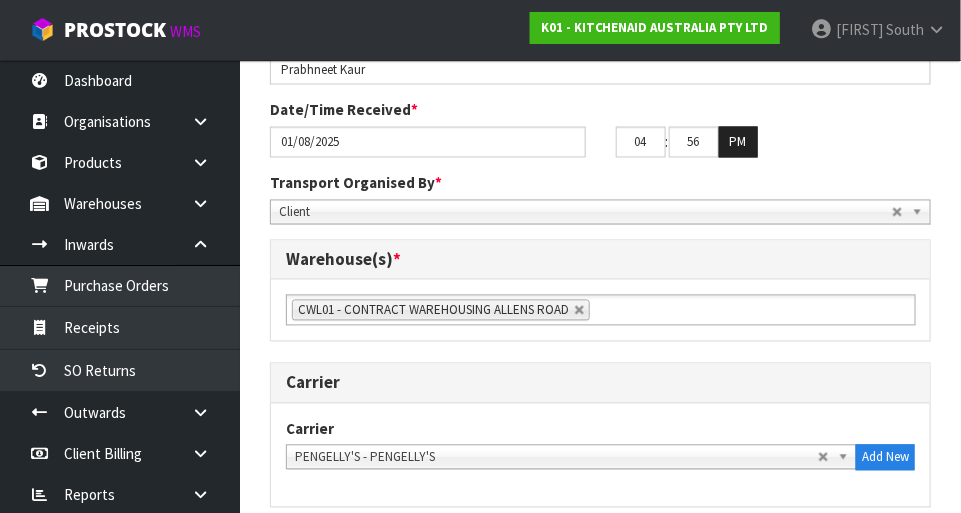 scroll, scrollTop: 990, scrollLeft: 0, axis: vertical 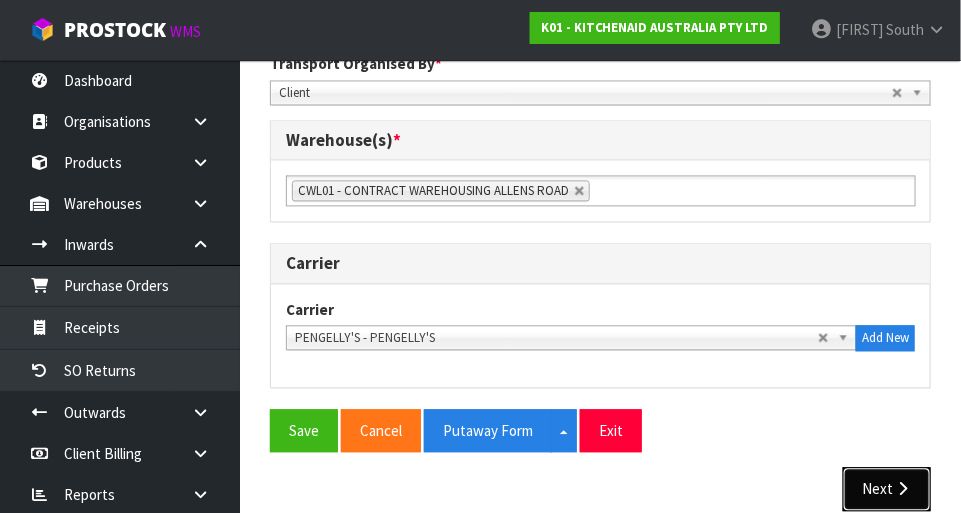 click on "Next" at bounding box center (887, 488) 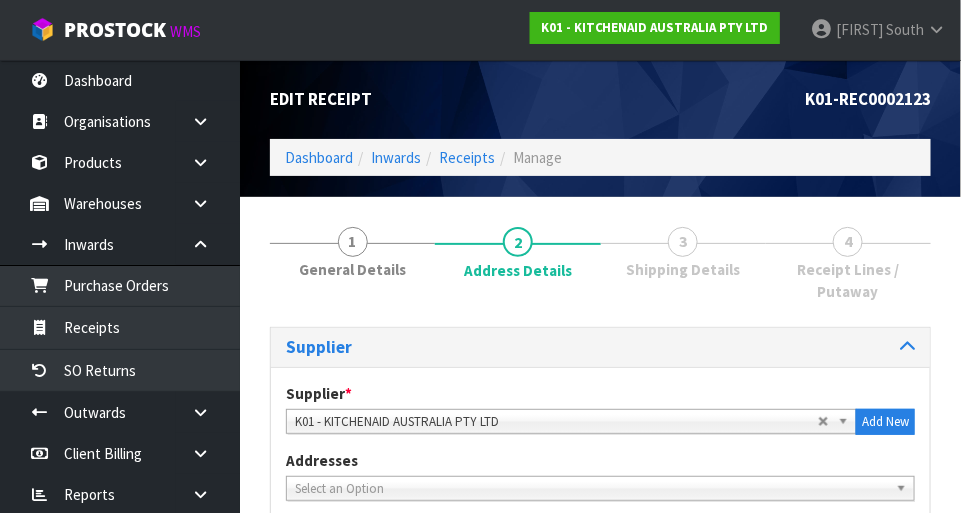 scroll, scrollTop: 1295, scrollLeft: 0, axis: vertical 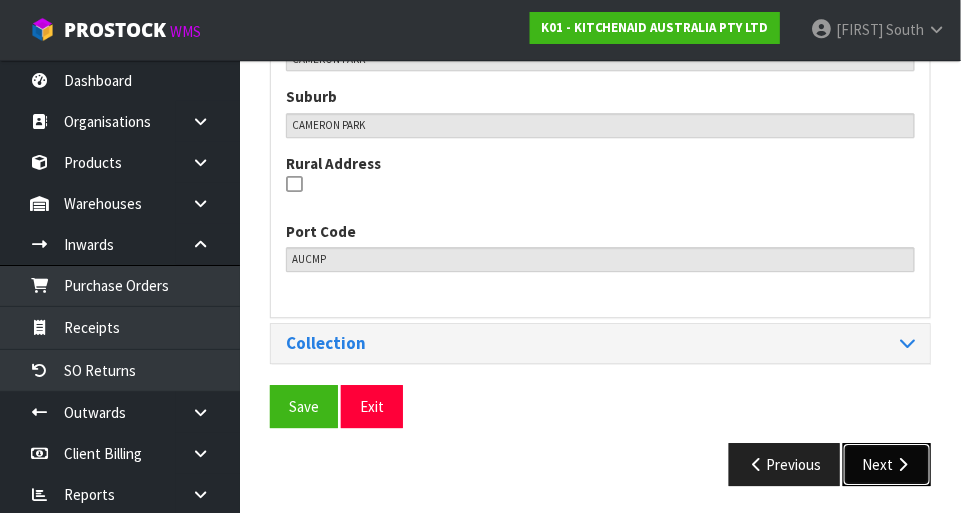 click on "Next" at bounding box center (887, 464) 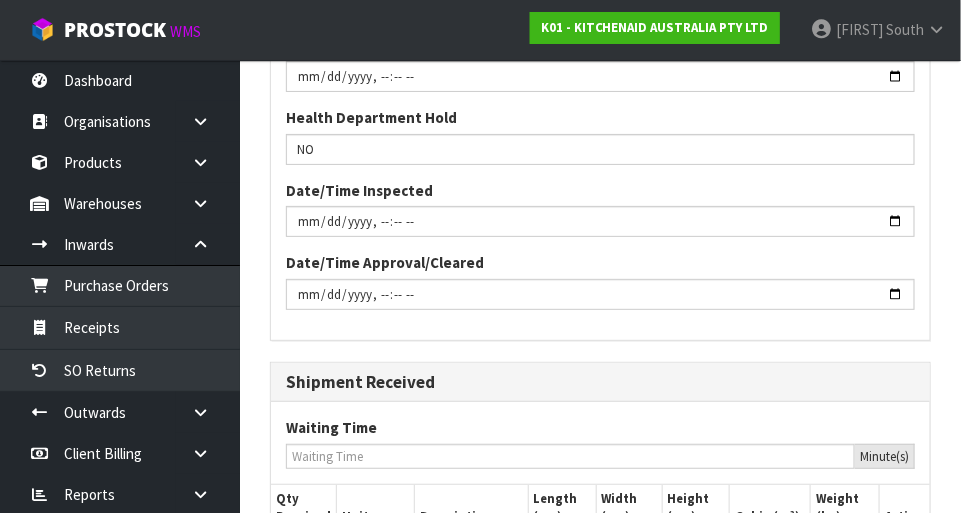 scroll, scrollTop: 2241, scrollLeft: 0, axis: vertical 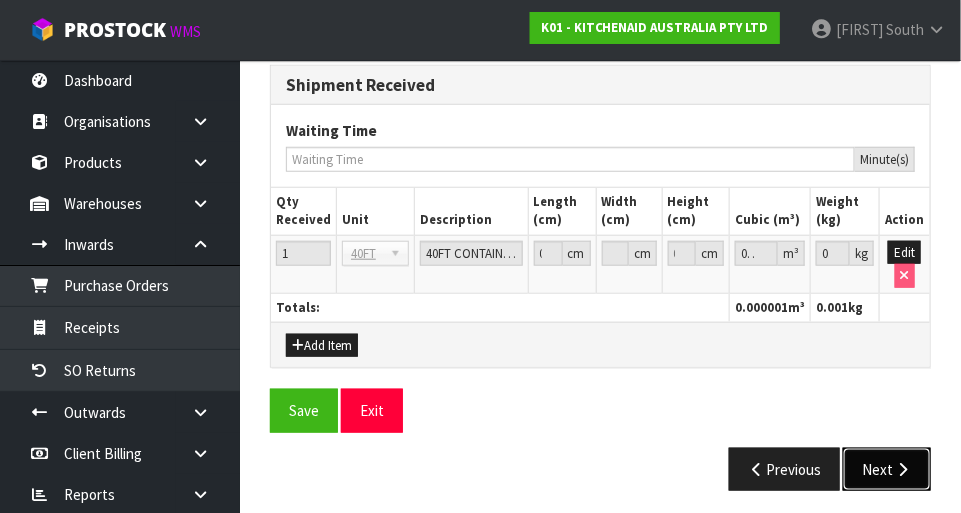 click at bounding box center [902, 469] 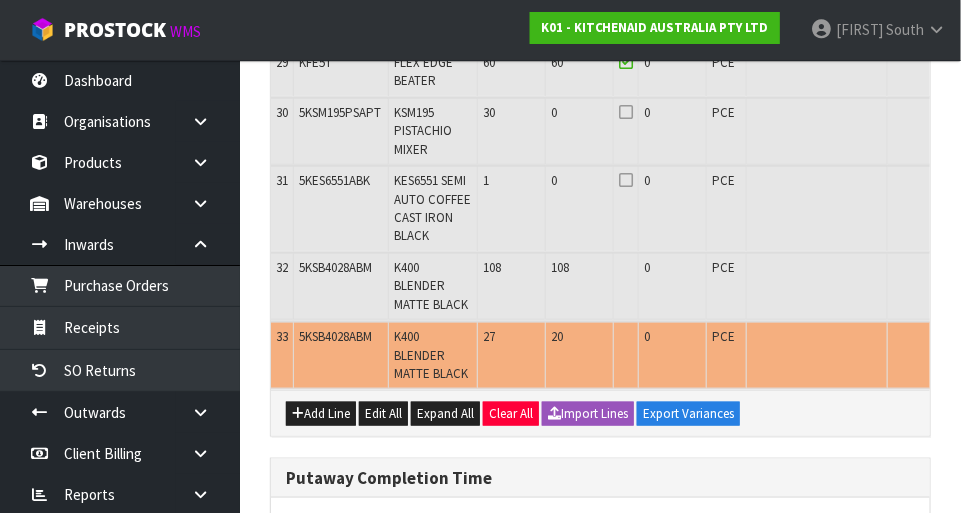 scroll, scrollTop: 2340, scrollLeft: 0, axis: vertical 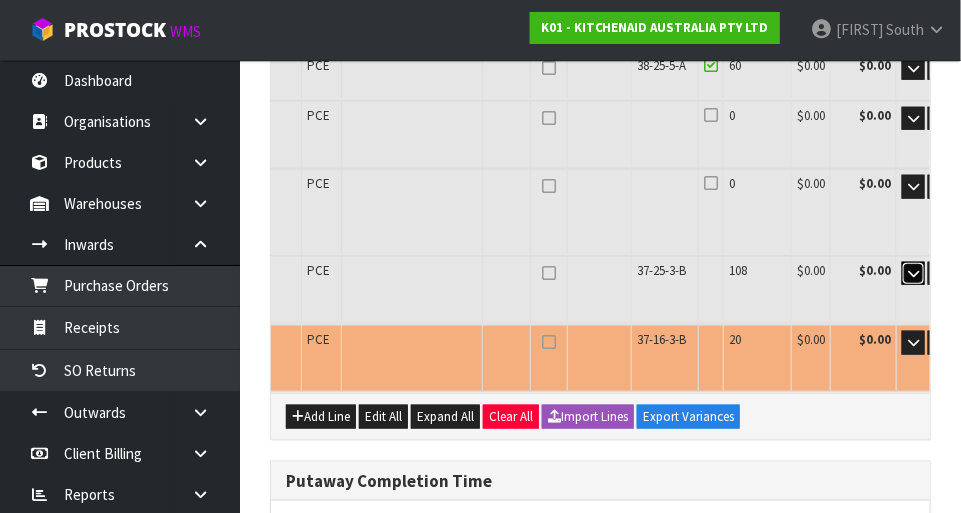 click at bounding box center (913, 273) 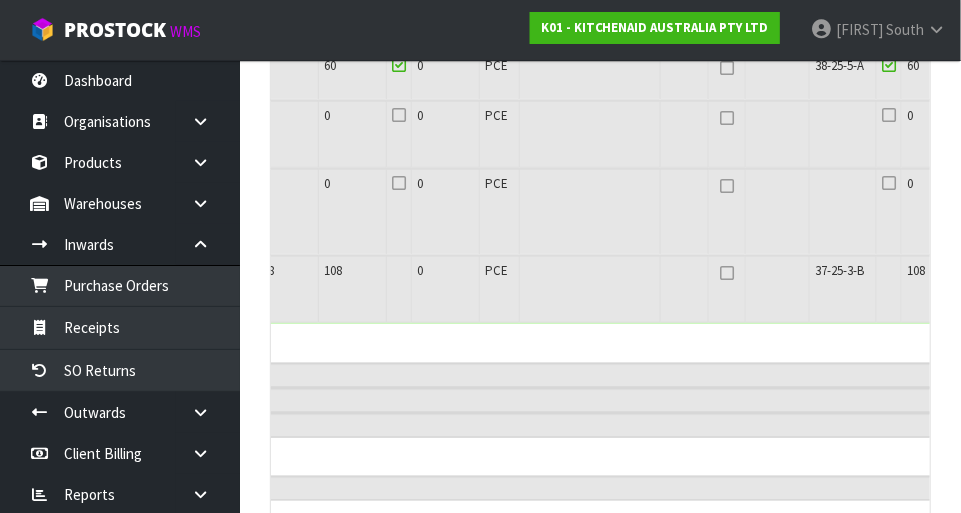 scroll, scrollTop: 0, scrollLeft: 0, axis: both 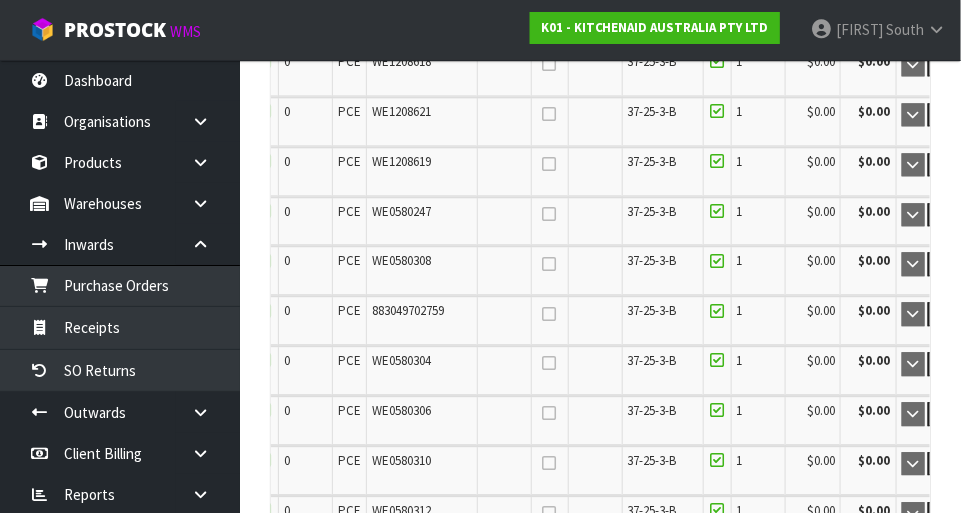 click at bounding box center (974, 313) 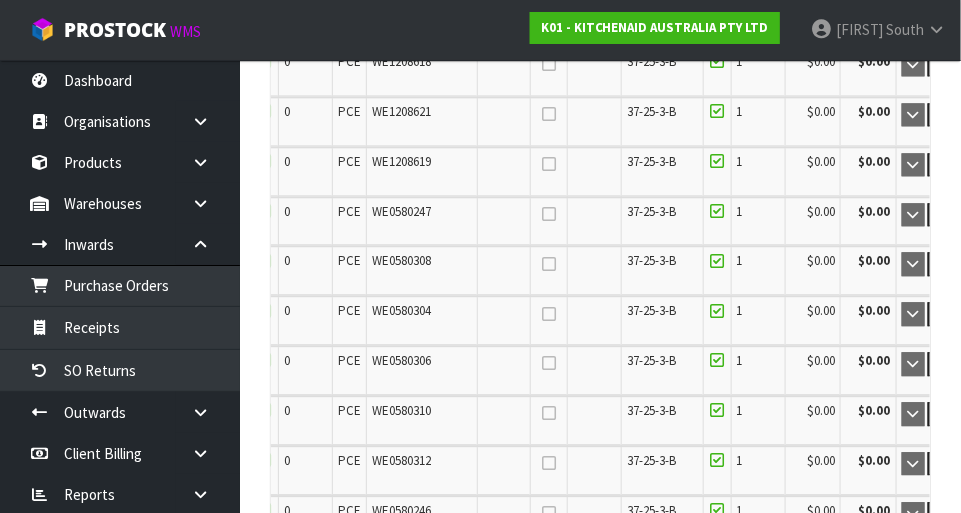 scroll, scrollTop: 0, scrollLeft: 0, axis: both 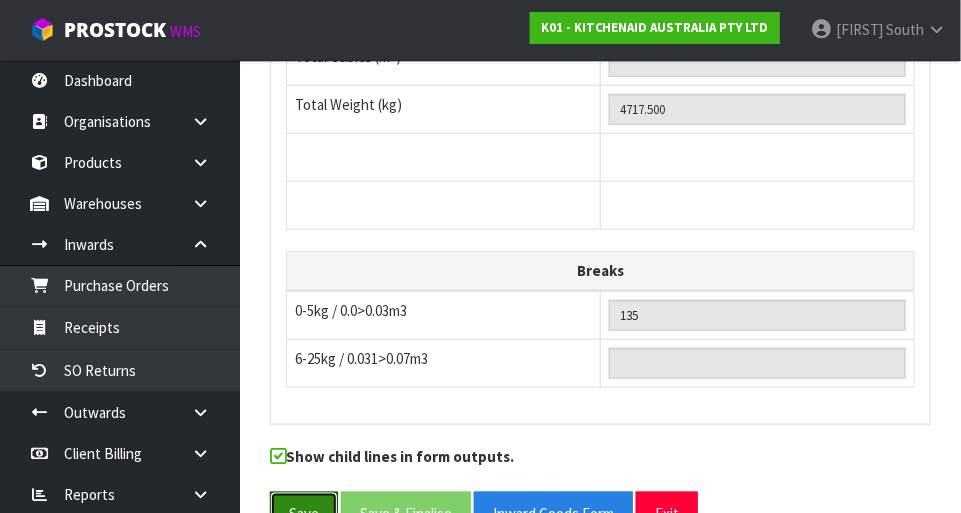 click on "Save" at bounding box center [304, 513] 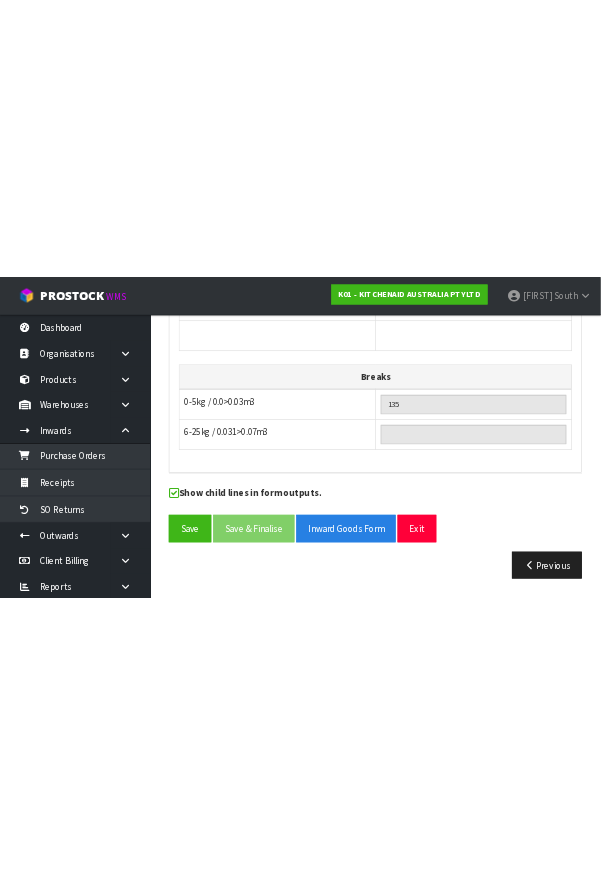 scroll, scrollTop: 0, scrollLeft: 0, axis: both 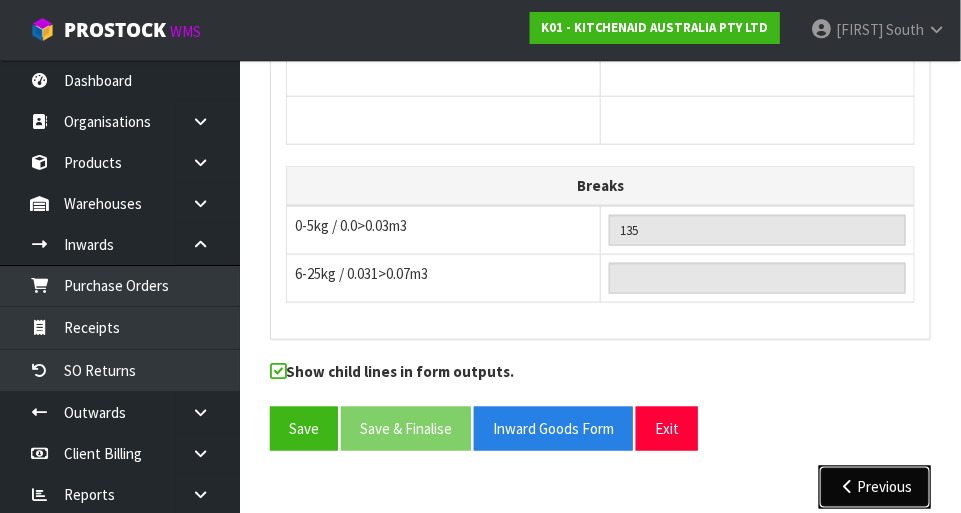 click on "Previous" at bounding box center (875, 487) 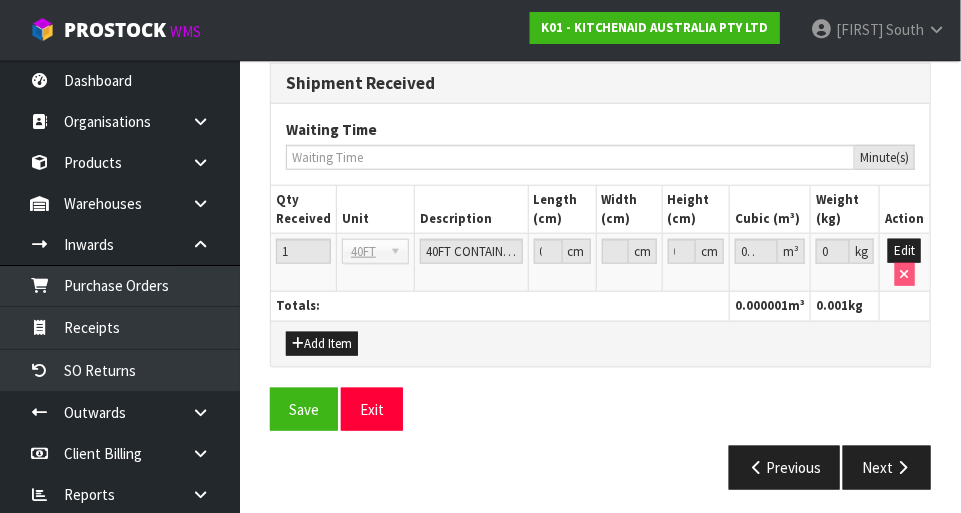 scroll, scrollTop: 2314, scrollLeft: 0, axis: vertical 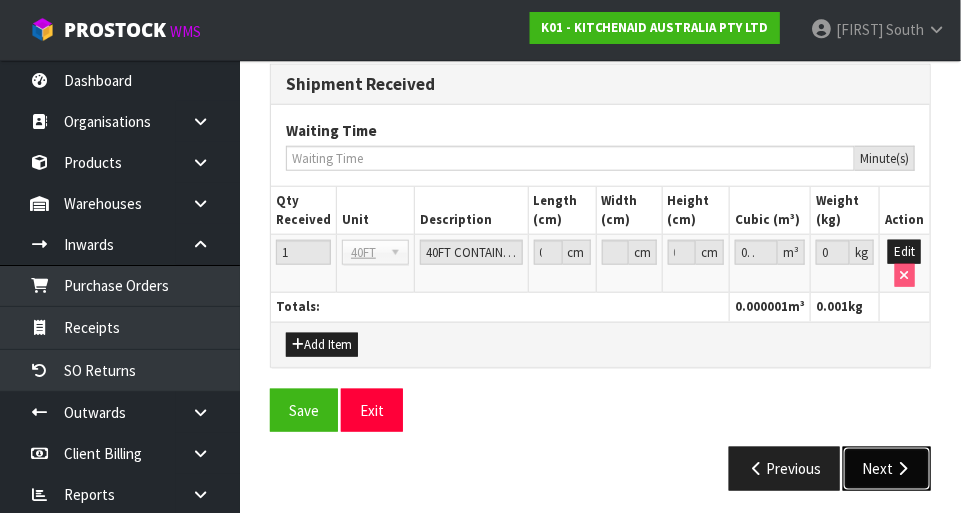 click on "Next" at bounding box center (887, 468) 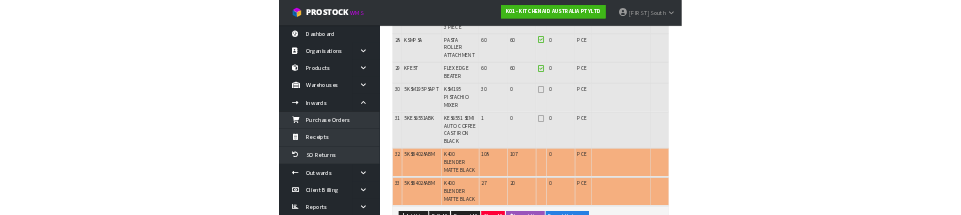 scroll, scrollTop: 0, scrollLeft: 0, axis: both 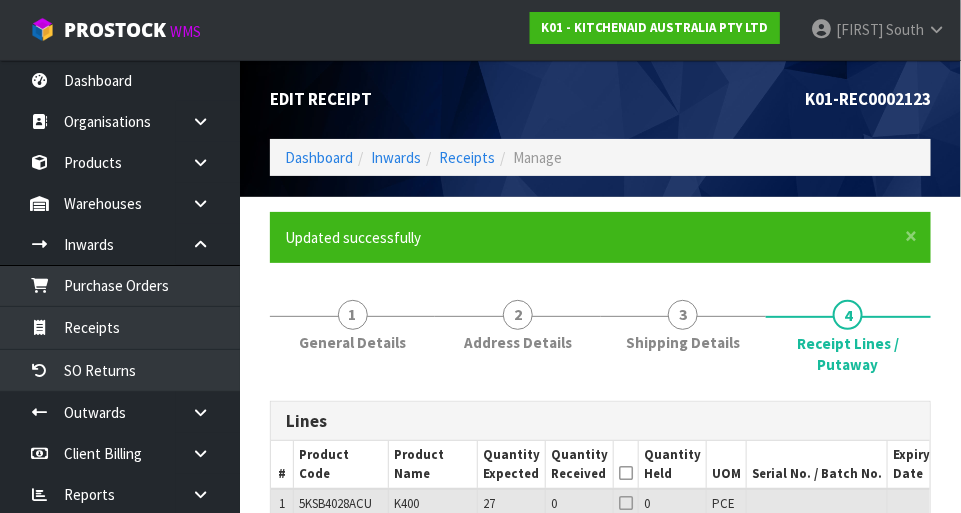 click at bounding box center (208, 203) 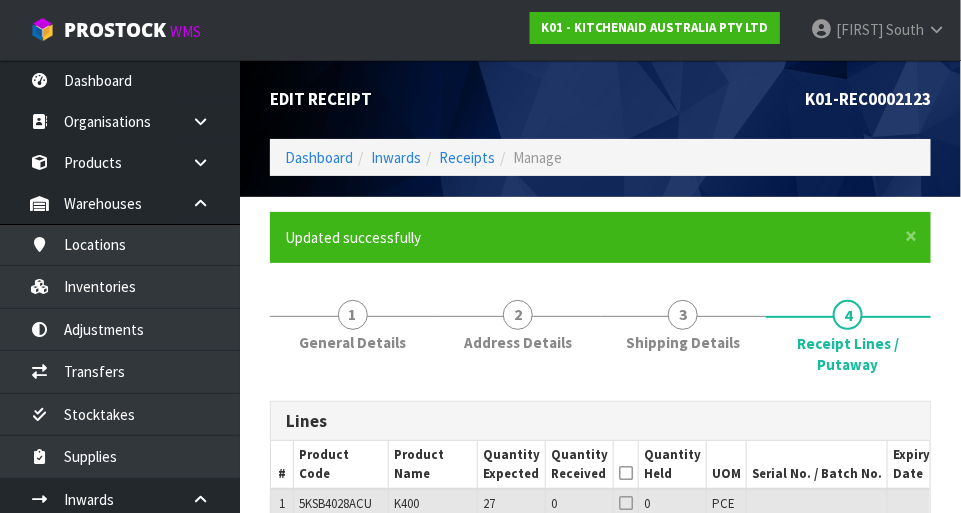 click at bounding box center (208, 203) 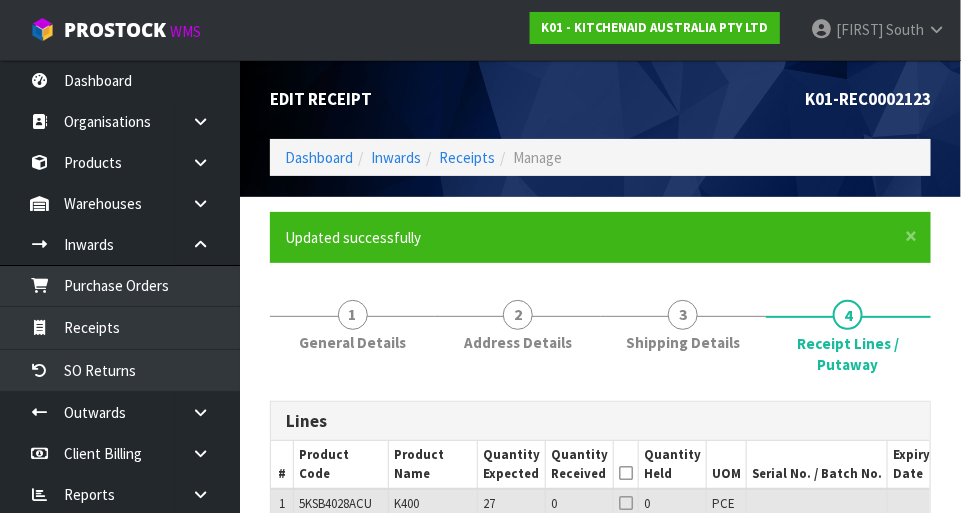 click at bounding box center [200, 203] 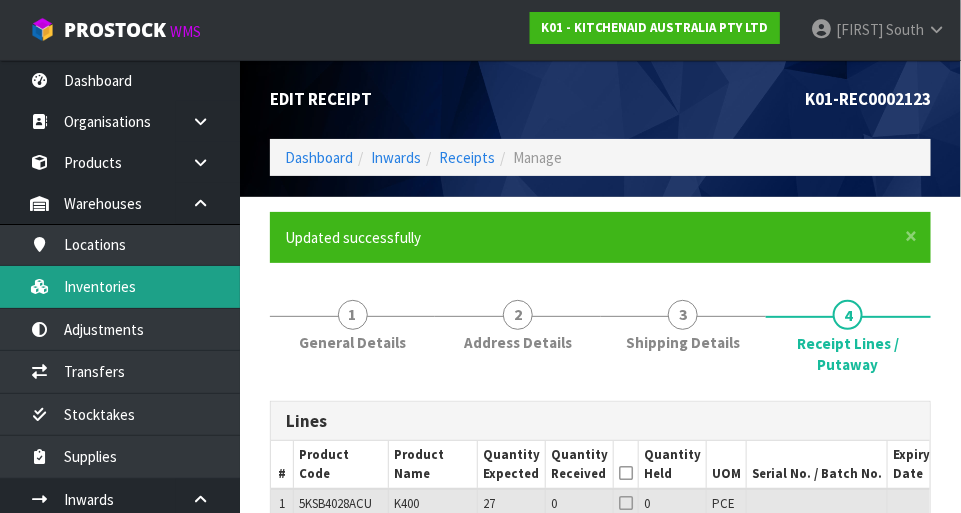 click on "Inventories" at bounding box center (120, 286) 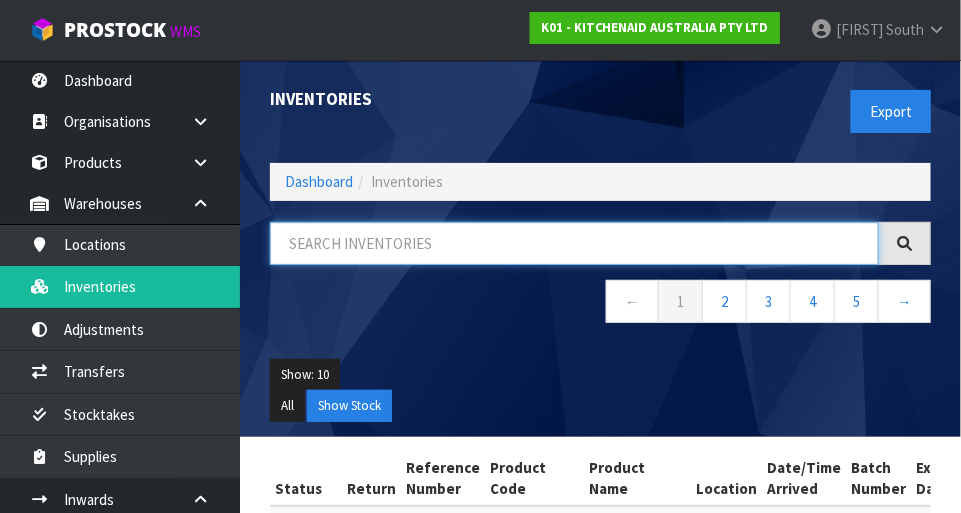 click at bounding box center (574, 243) 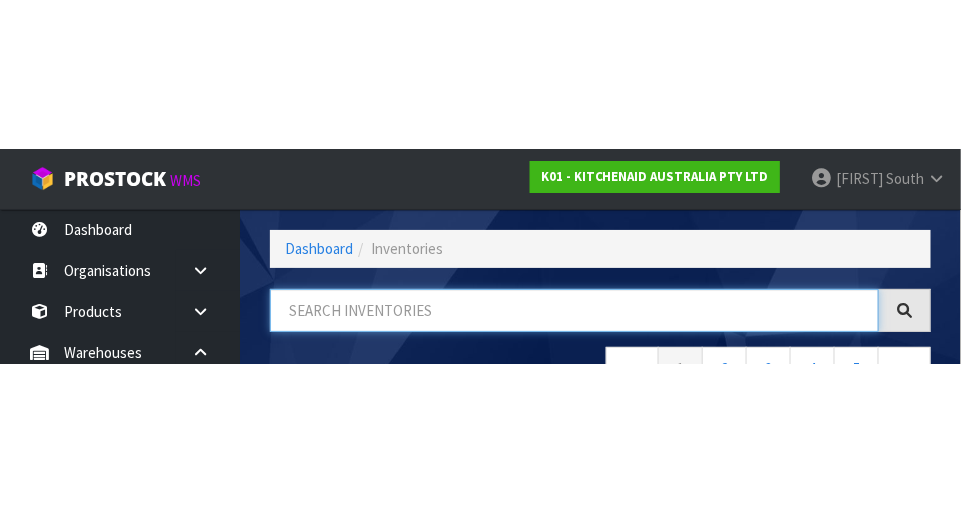 scroll, scrollTop: 135, scrollLeft: 0, axis: vertical 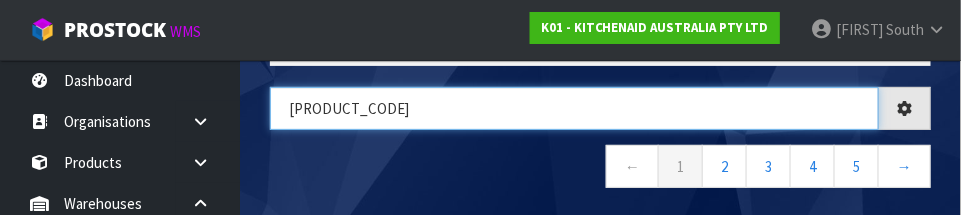 type on "4028ABM" 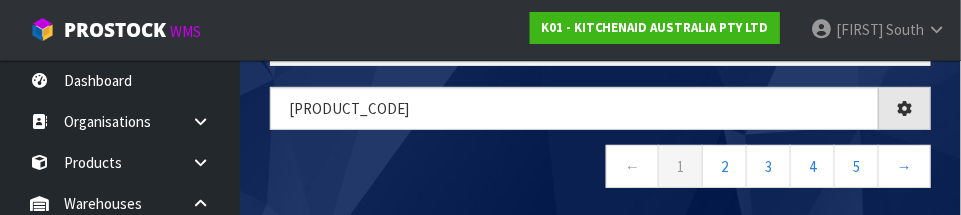 click on "←
1 2 3 4 5
→" at bounding box center (600, 169) 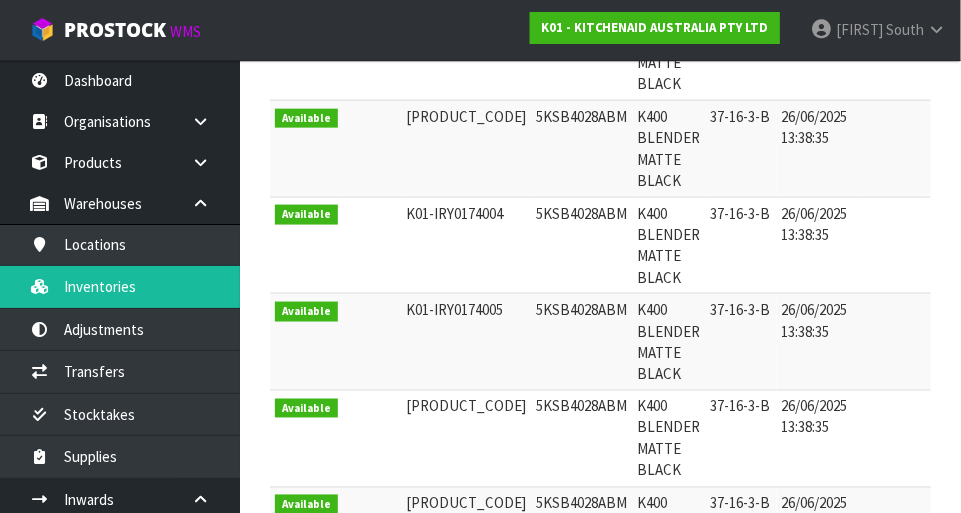 scroll, scrollTop: 0, scrollLeft: 0, axis: both 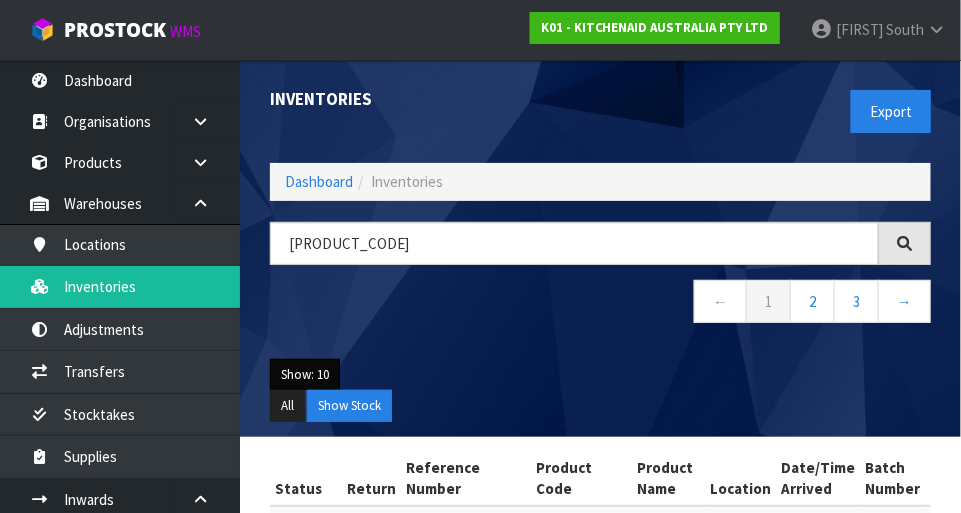 click on "Show: 10" at bounding box center [305, 375] 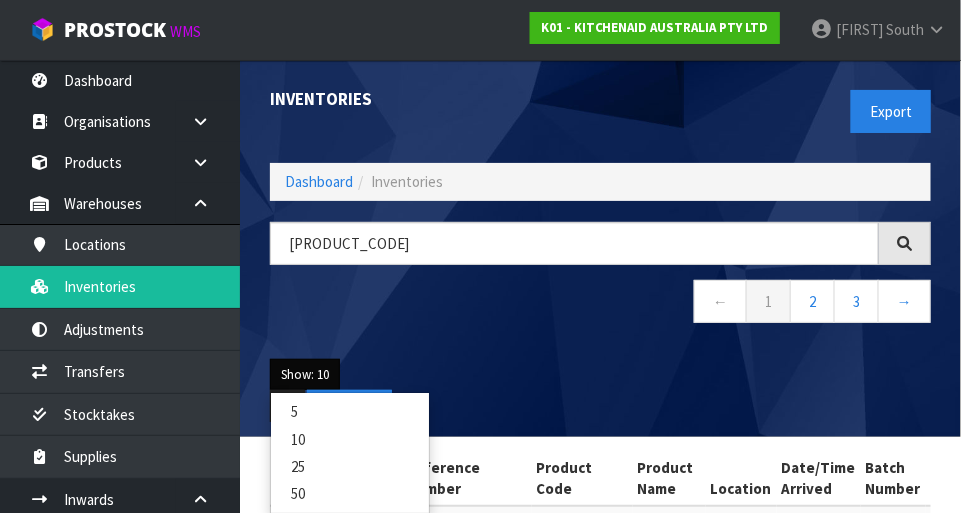 click on "50" at bounding box center [350, 493] 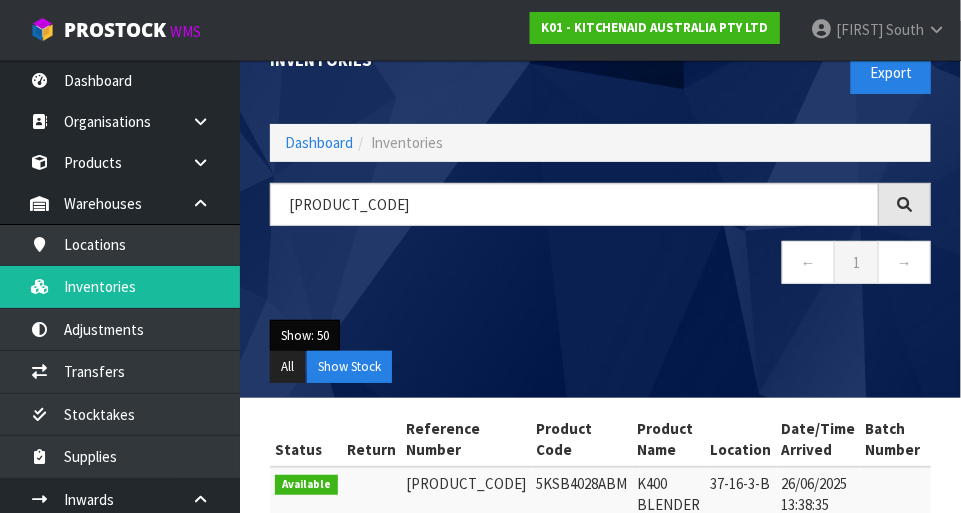 scroll, scrollTop: 0, scrollLeft: 0, axis: both 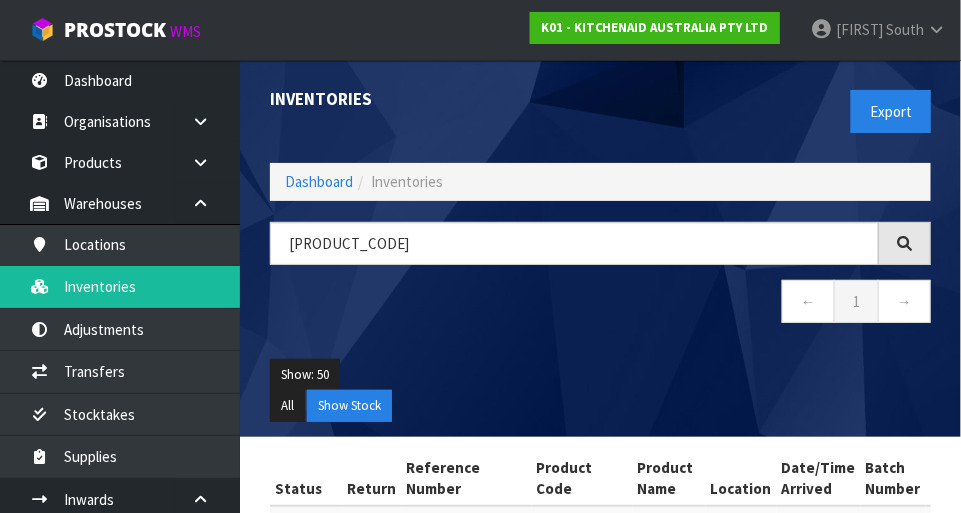 click at bounding box center [208, 499] 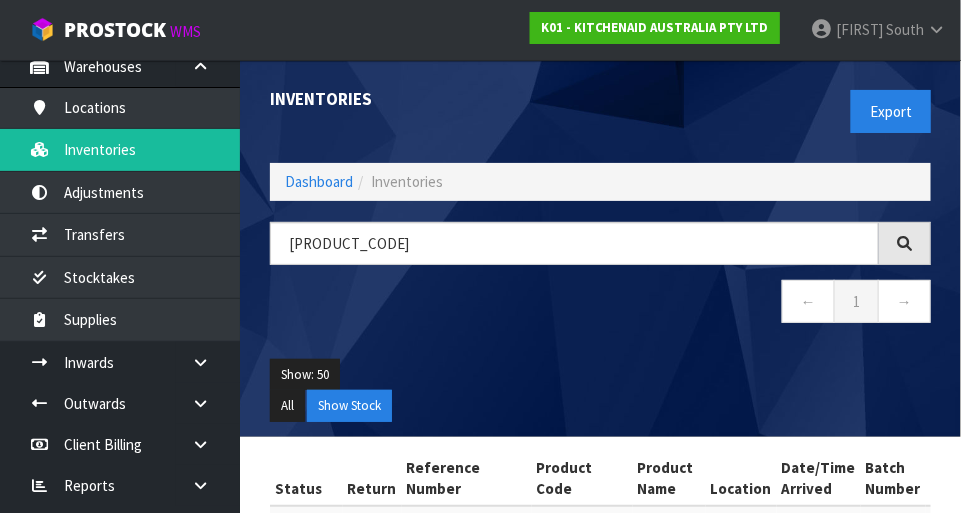 scroll, scrollTop: 133, scrollLeft: 0, axis: vertical 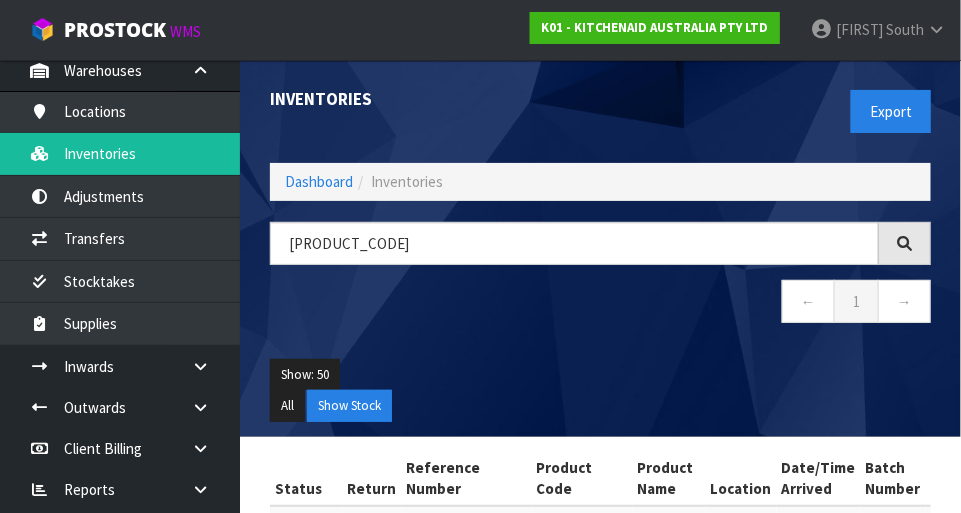 click at bounding box center (208, 366) 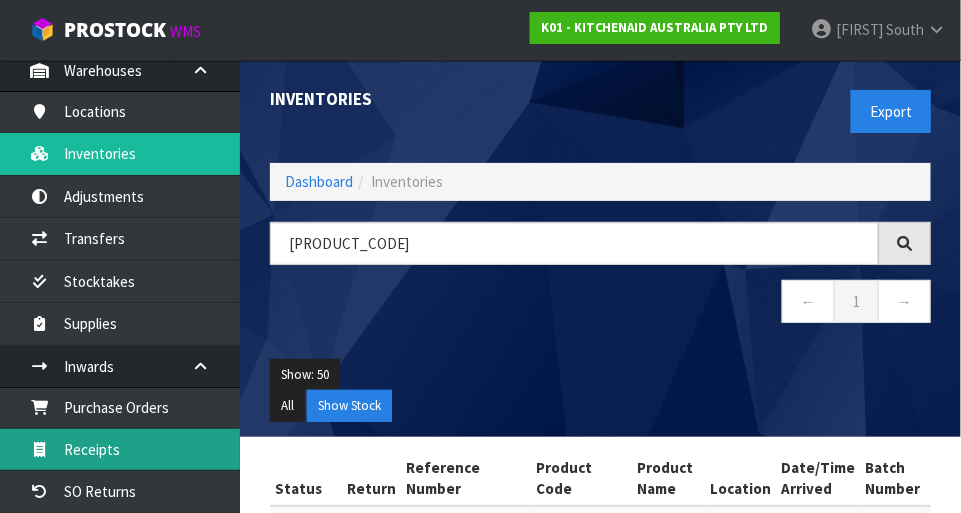 click on "Receipts" at bounding box center (120, 449) 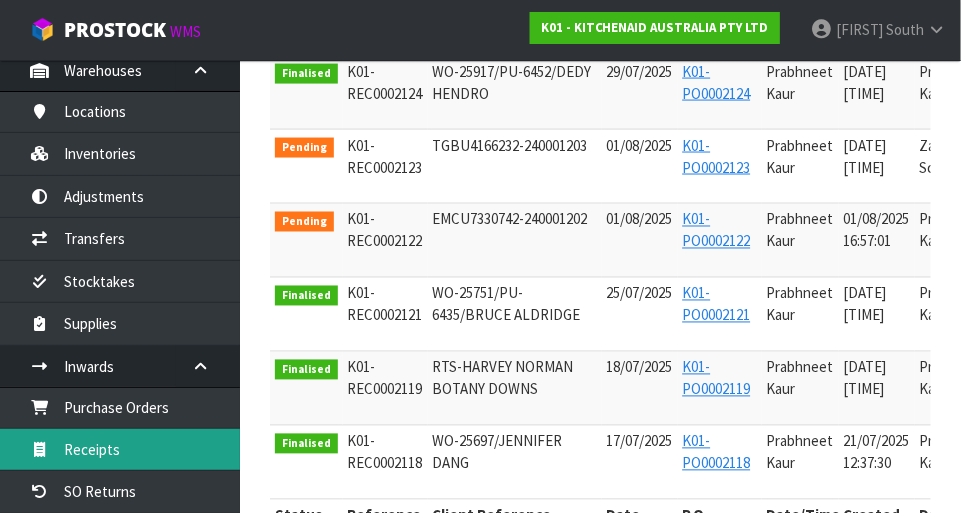 scroll, scrollTop: 756, scrollLeft: 0, axis: vertical 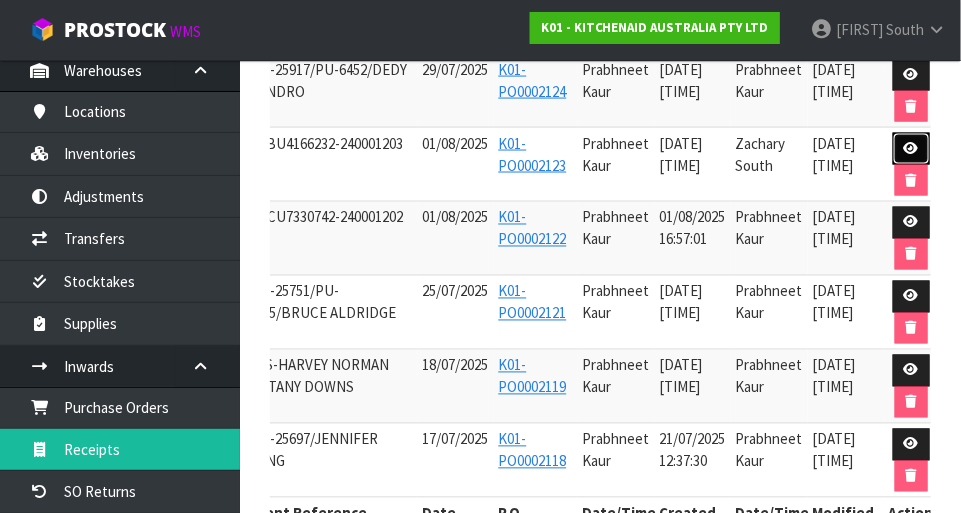 click at bounding box center [911, 148] 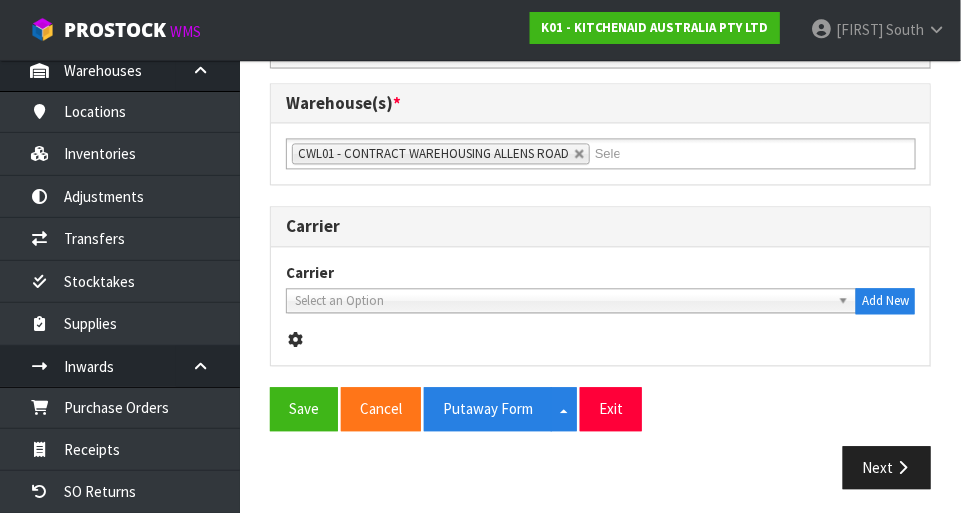 type on "TGBU4166232-240001203" 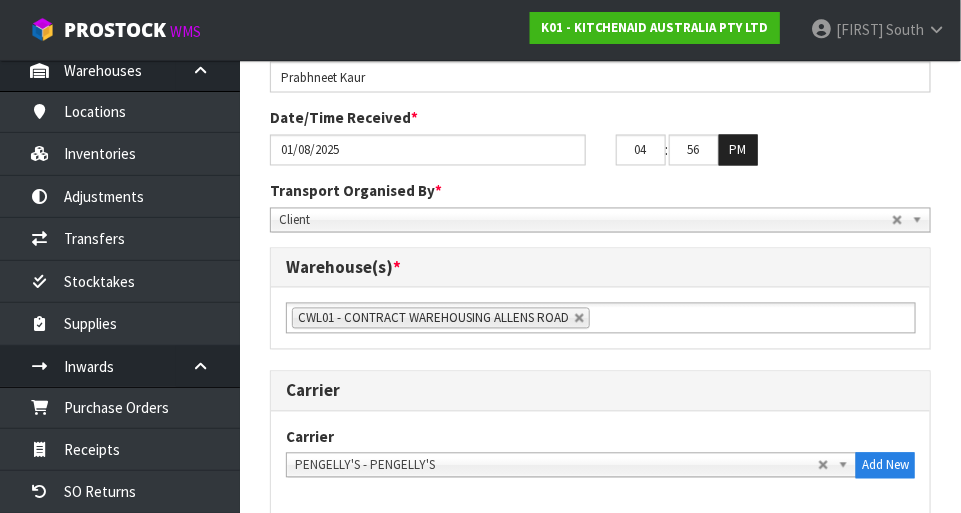 scroll, scrollTop: 1012, scrollLeft: 0, axis: vertical 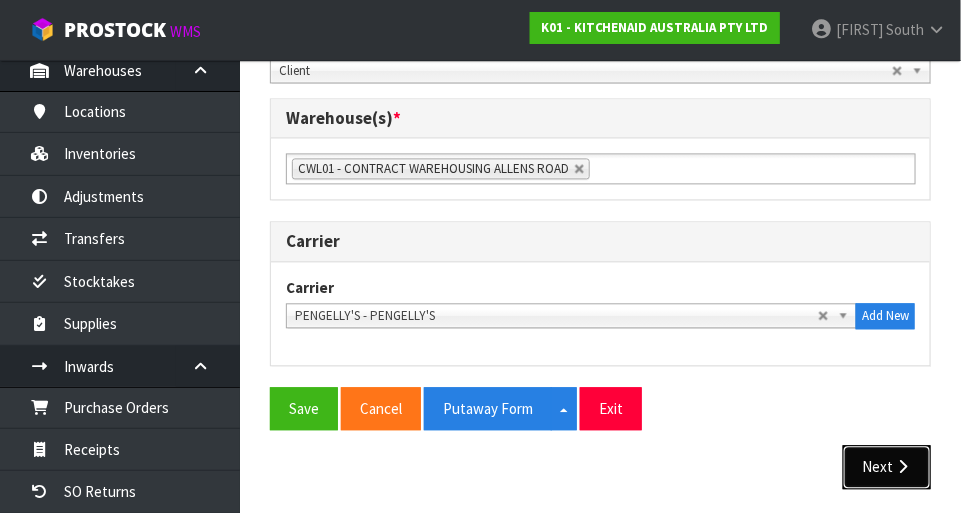 click on "Next" at bounding box center [887, 466] 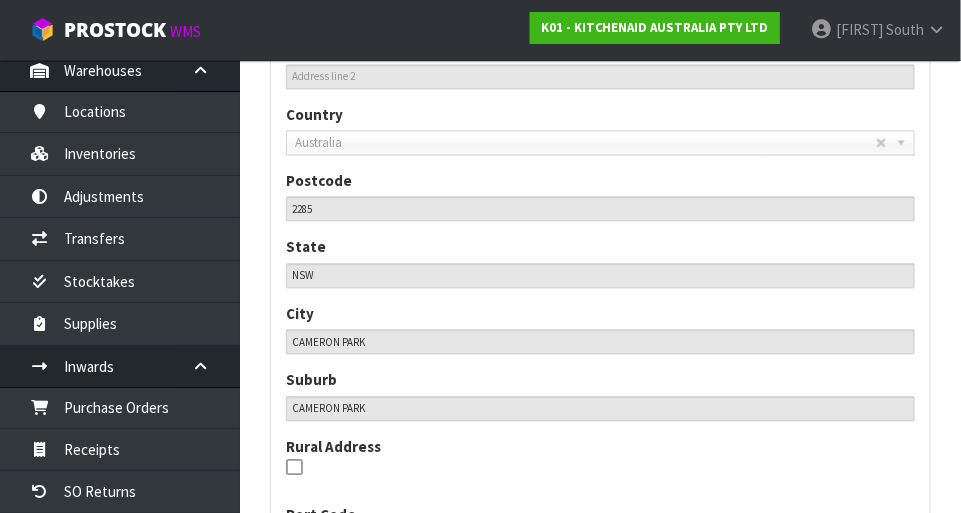 scroll, scrollTop: 1149, scrollLeft: 0, axis: vertical 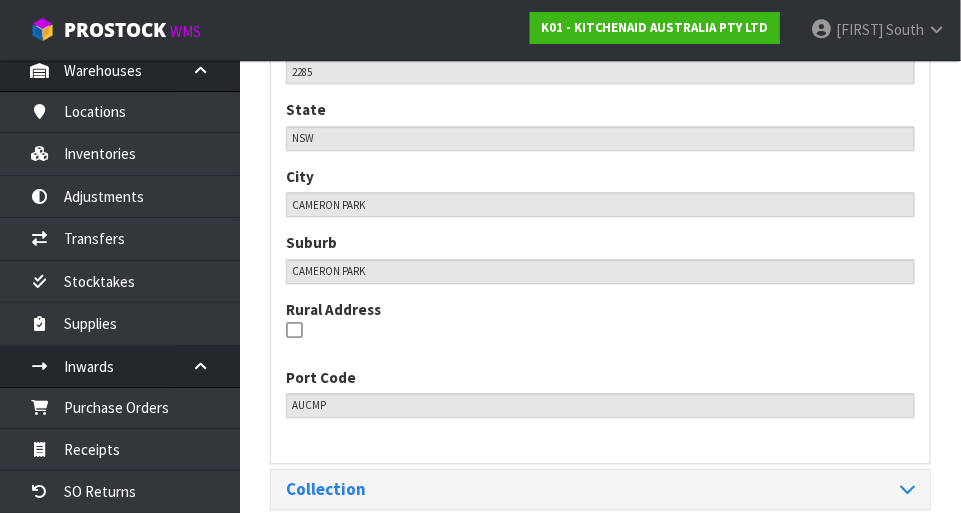 click on "Next" at bounding box center (887, 610) 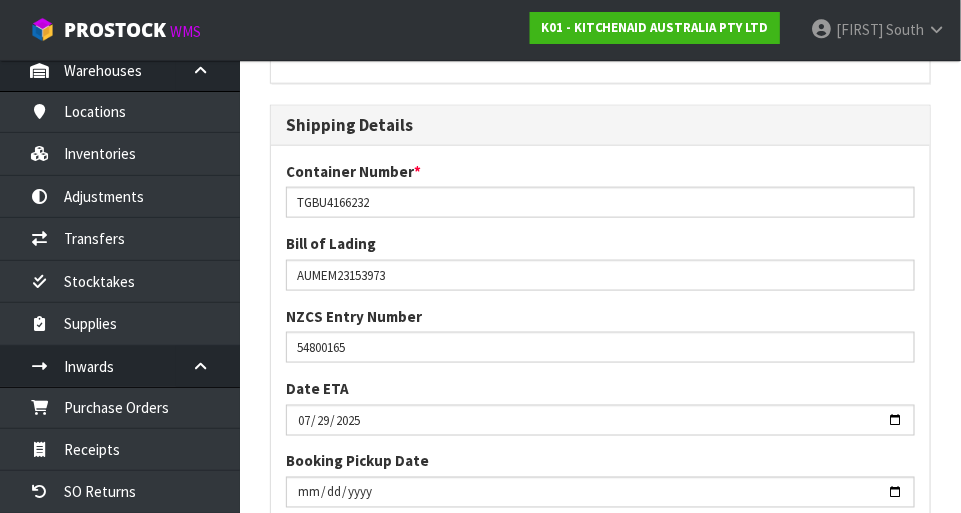 scroll, scrollTop: 2241, scrollLeft: 0, axis: vertical 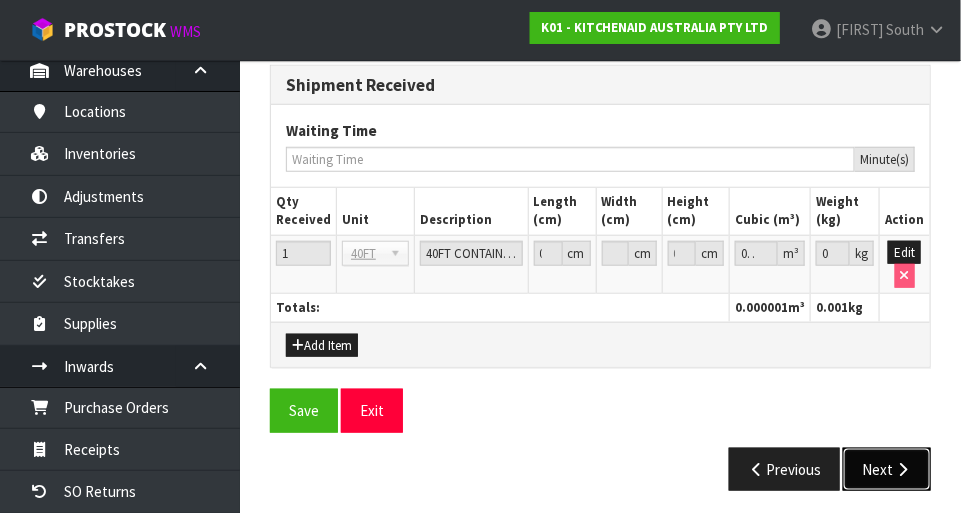 click on "Next" at bounding box center [887, 469] 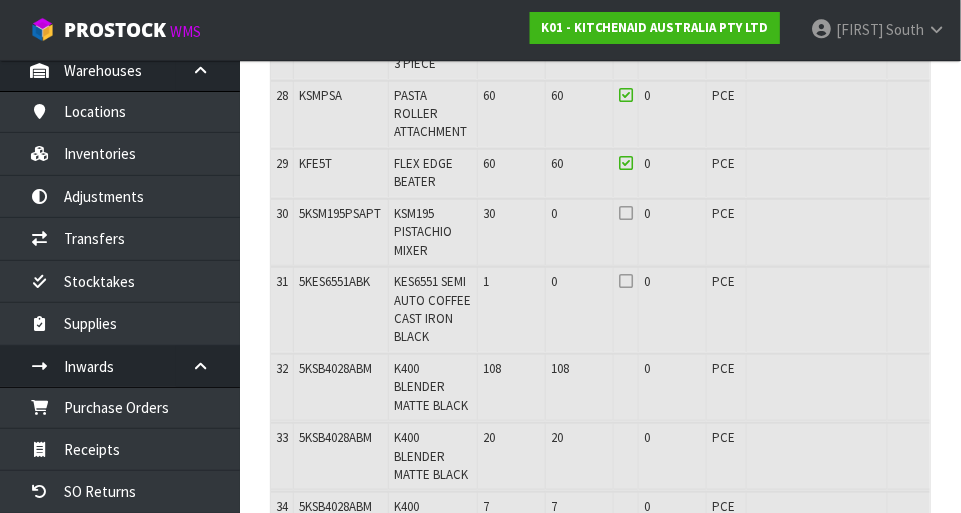 click at bounding box center (912, -1783) 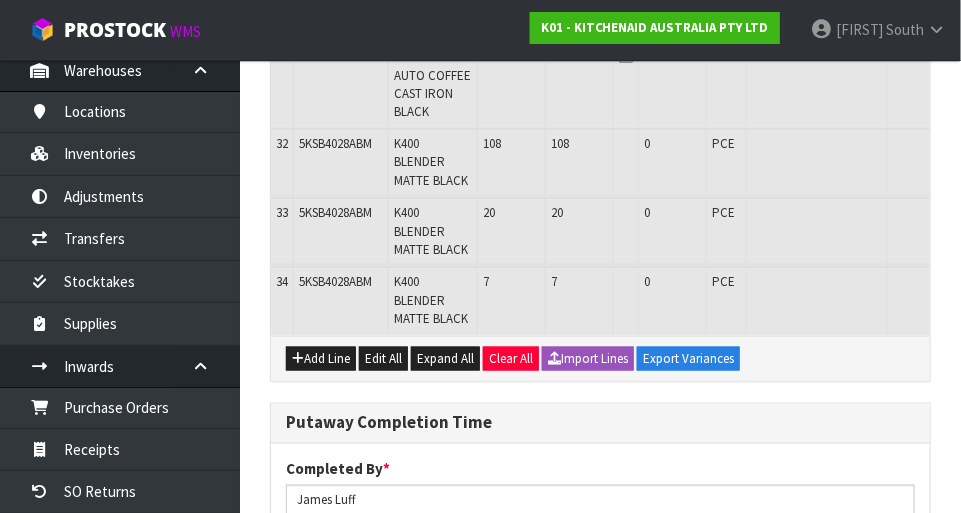 scroll, scrollTop: 2471, scrollLeft: 0, axis: vertical 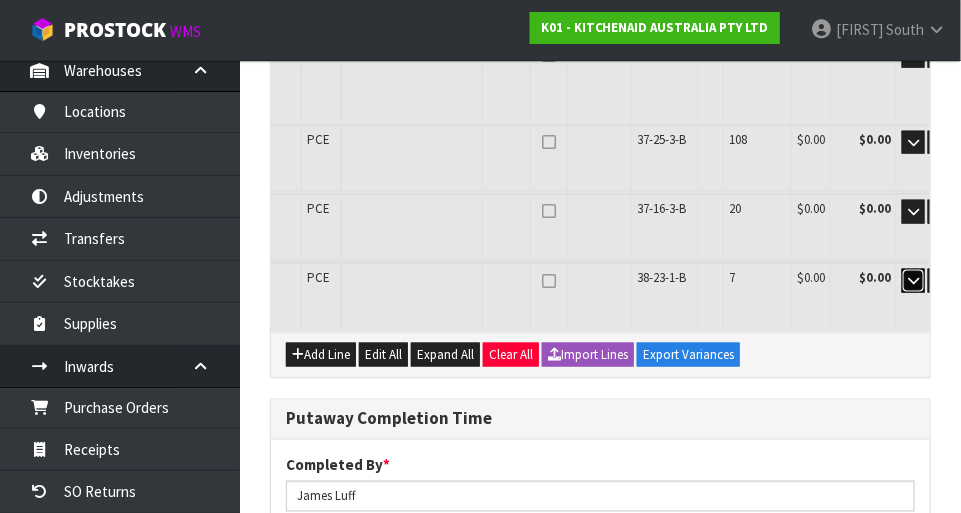 click at bounding box center [913, 281] 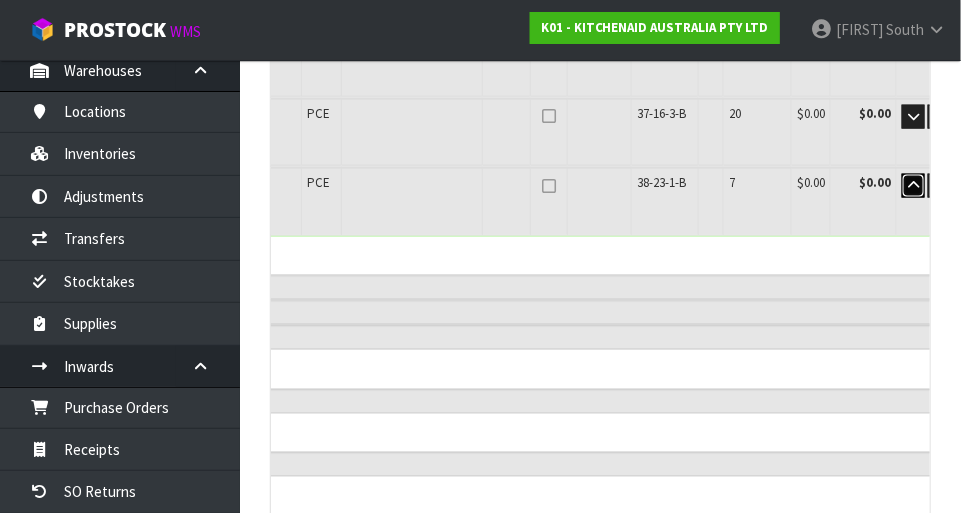 scroll, scrollTop: 2559, scrollLeft: 0, axis: vertical 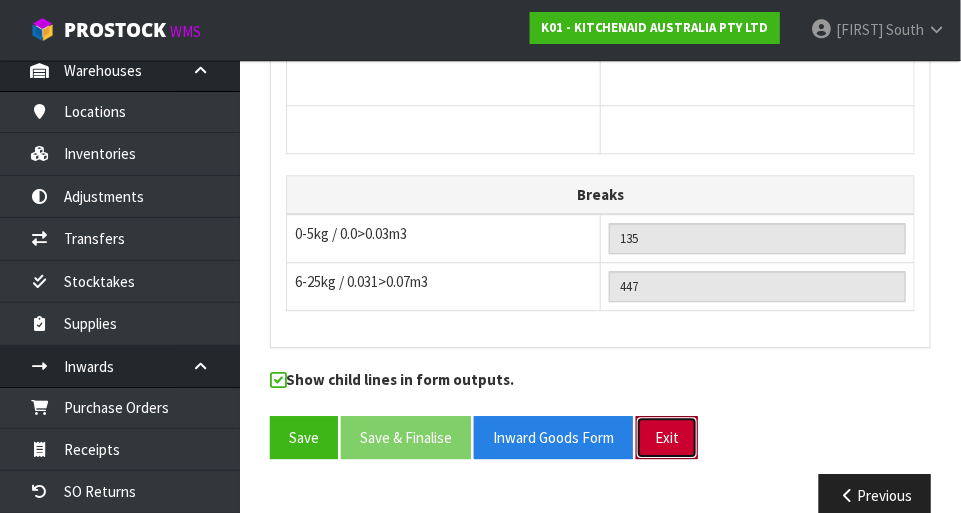 click on "Exit" at bounding box center [667, 437] 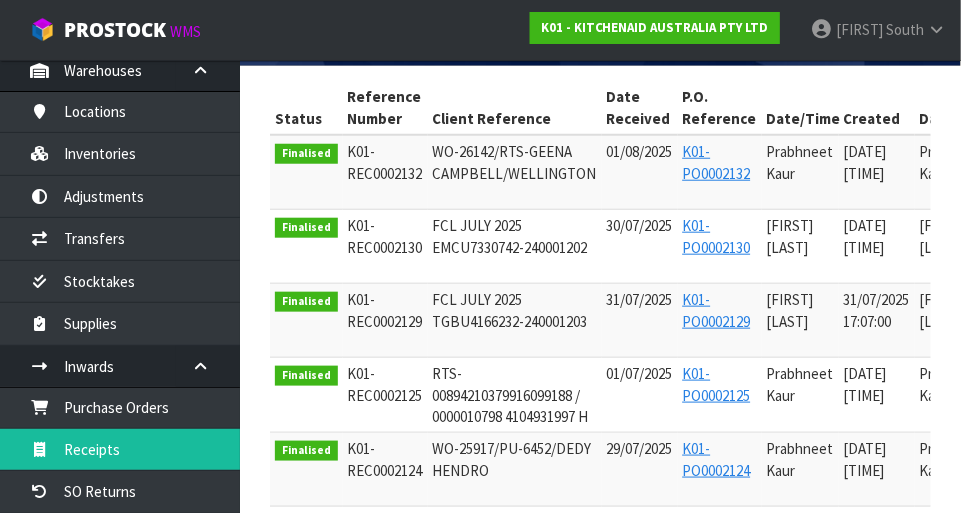 scroll, scrollTop: 0, scrollLeft: 0, axis: both 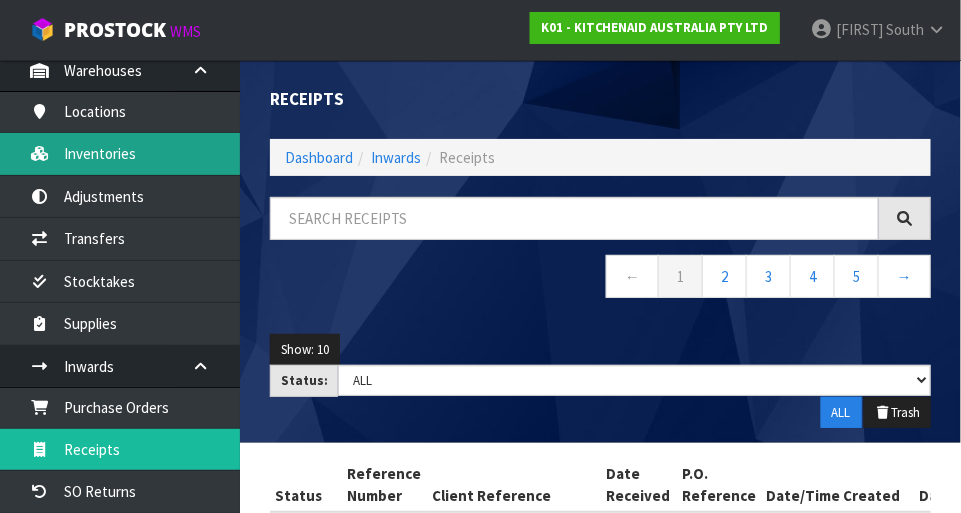 click on "Inventories" at bounding box center (120, 153) 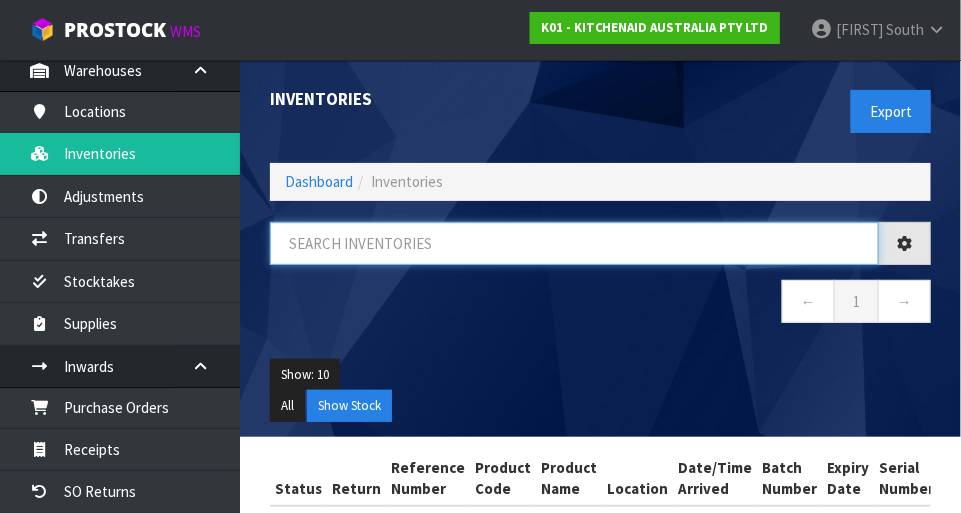 click at bounding box center [574, 243] 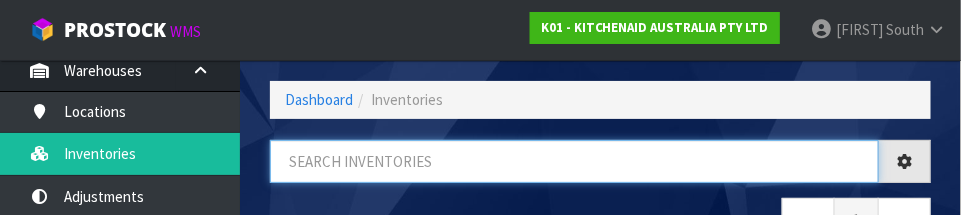scroll, scrollTop: 135, scrollLeft: 0, axis: vertical 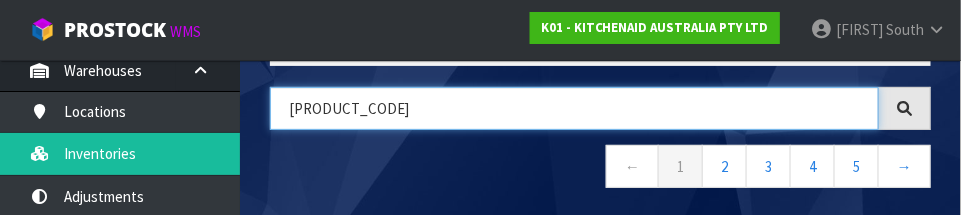 click on "MAMATTE" at bounding box center [574, 108] 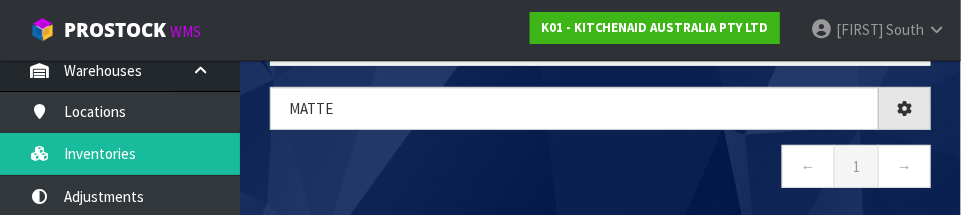 click on "←
1
→" at bounding box center [600, 169] 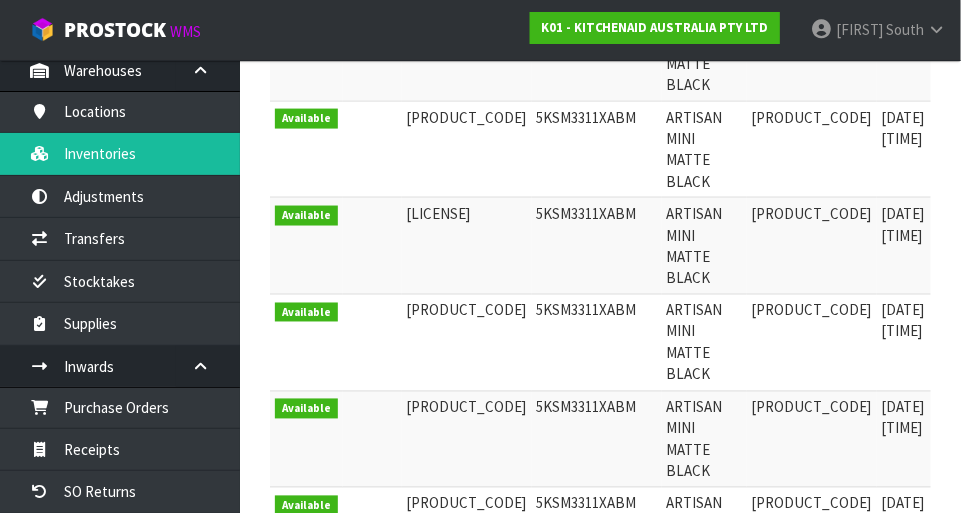 scroll, scrollTop: 0, scrollLeft: 0, axis: both 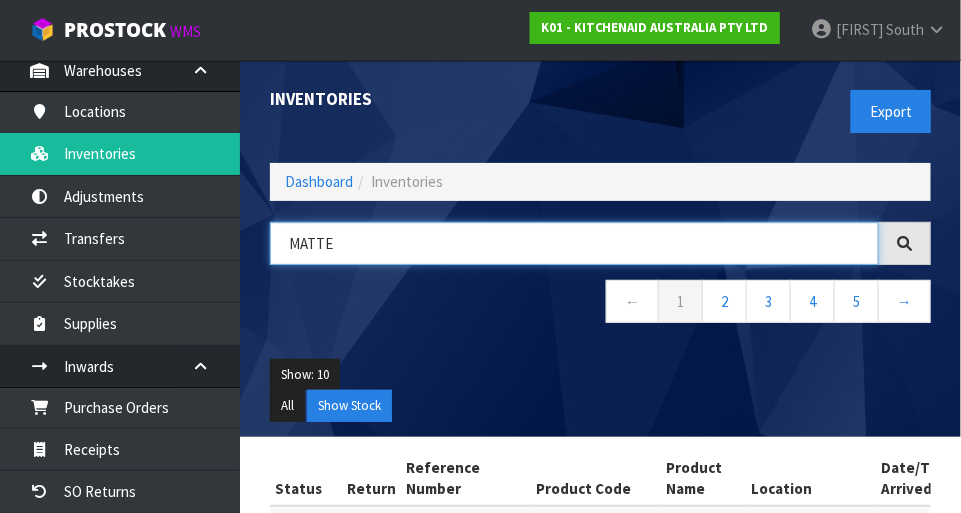 click on "MATTE" at bounding box center [574, 243] 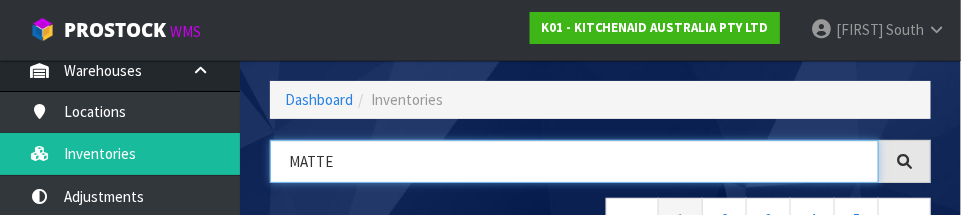 scroll, scrollTop: 135, scrollLeft: 0, axis: vertical 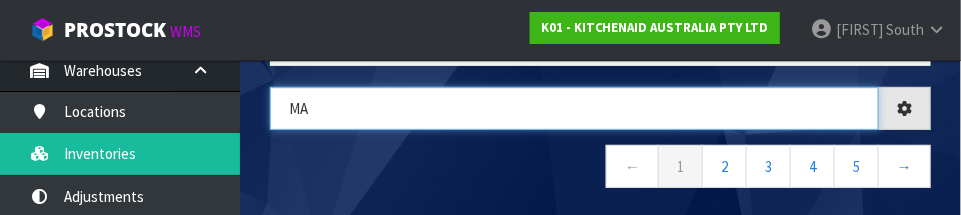 type on "M" 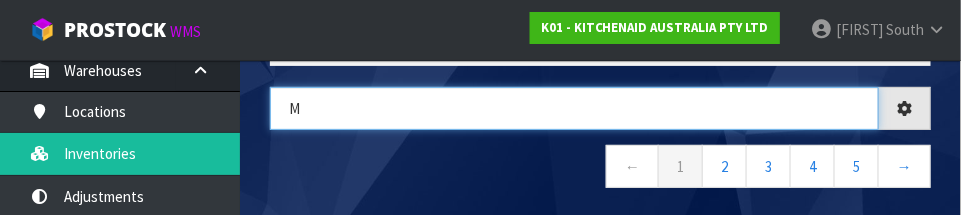 type 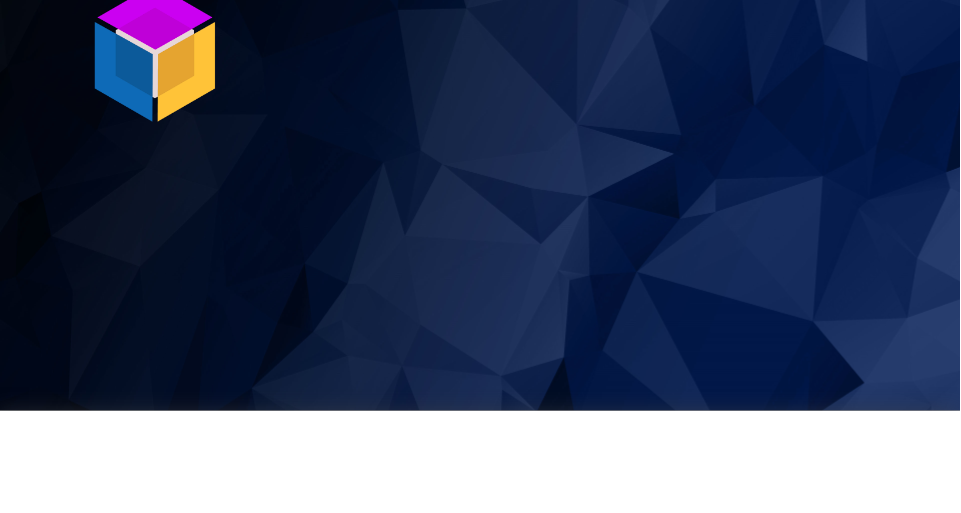 scroll, scrollTop: 513, scrollLeft: 0, axis: vertical 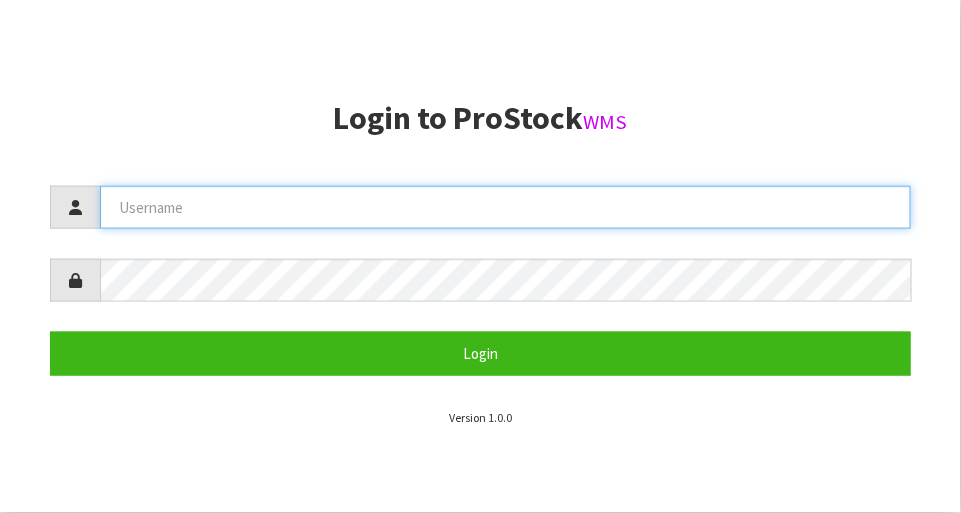 click at bounding box center [505, 207] 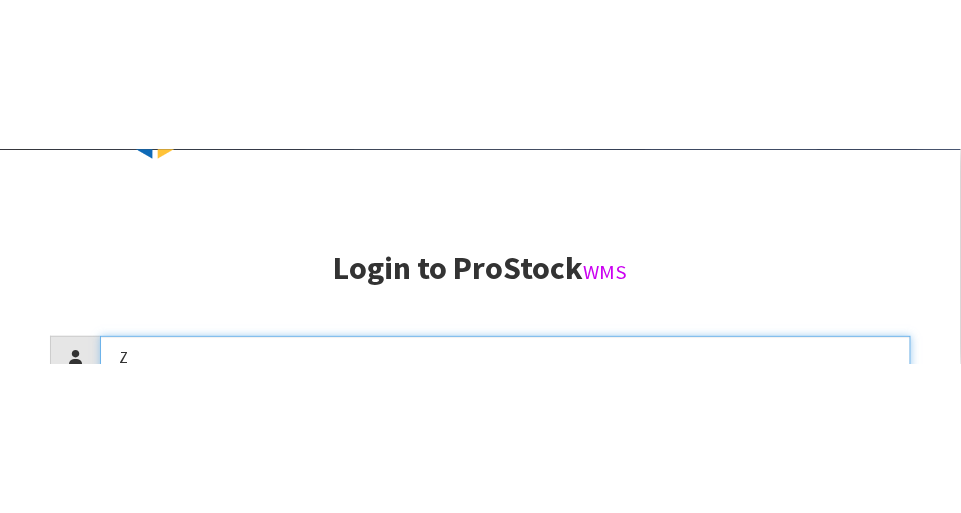 scroll, scrollTop: 217, scrollLeft: 0, axis: vertical 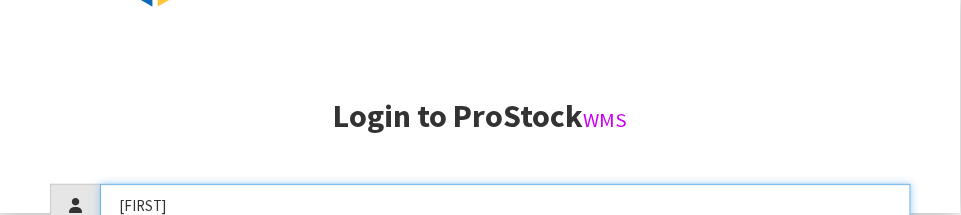 type on "[FIRST]" 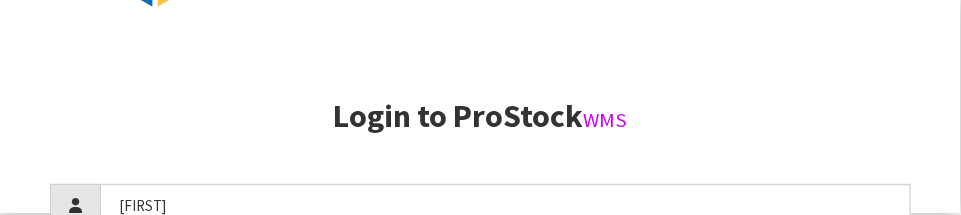 click on "Login to ProStock  WMS" at bounding box center (480, 116) 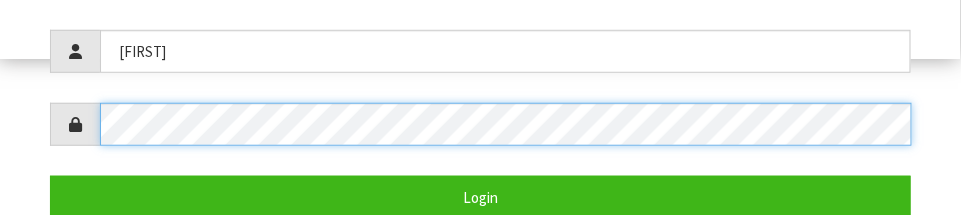 scroll, scrollTop: 388, scrollLeft: 0, axis: vertical 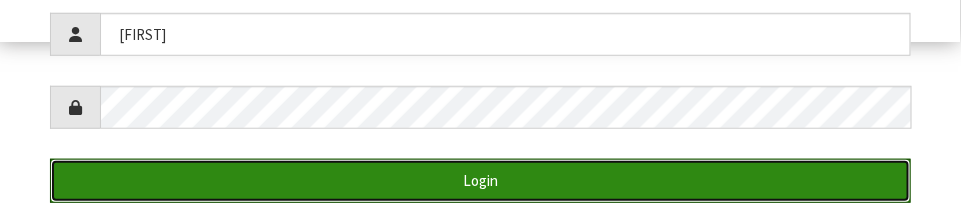 click on "Login" at bounding box center (480, 180) 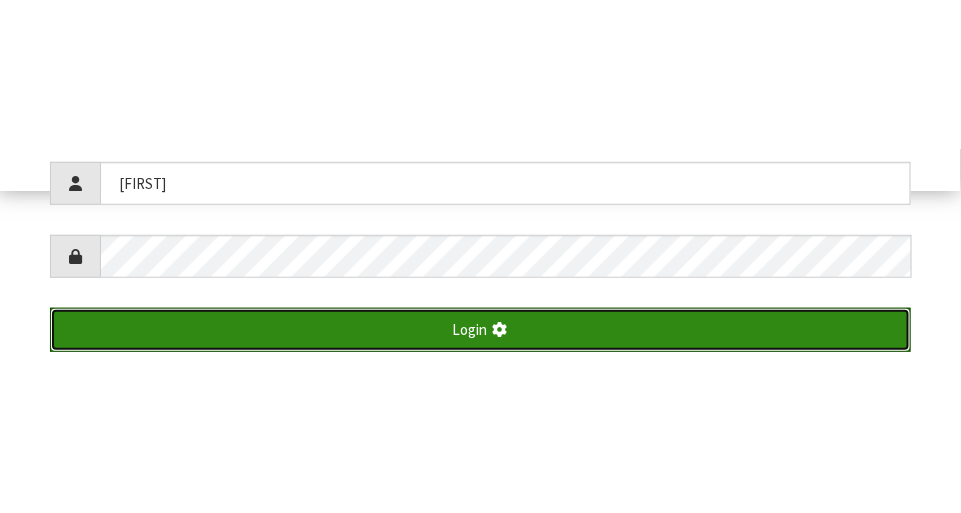 scroll, scrollTop: 513, scrollLeft: 0, axis: vertical 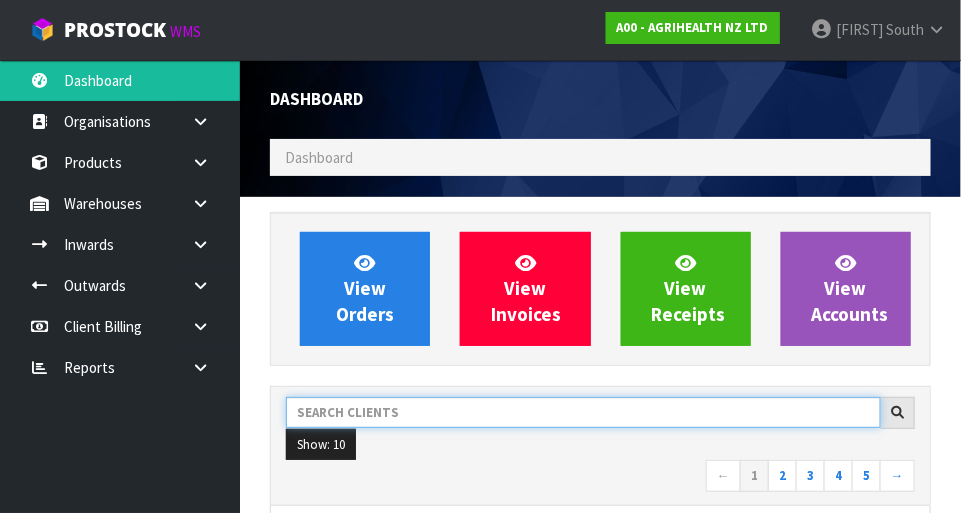 click at bounding box center [583, 412] 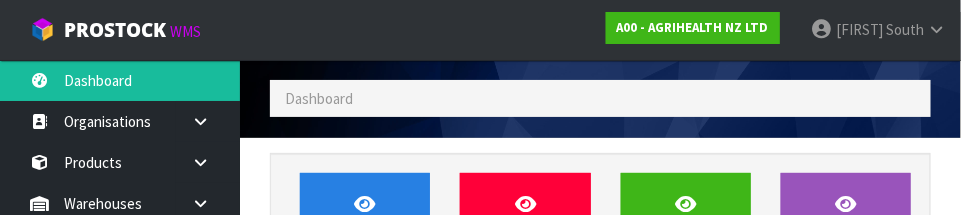 scroll, scrollTop: 293, scrollLeft: 0, axis: vertical 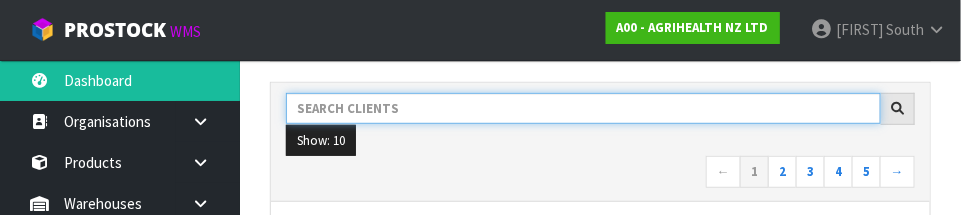 type on "J" 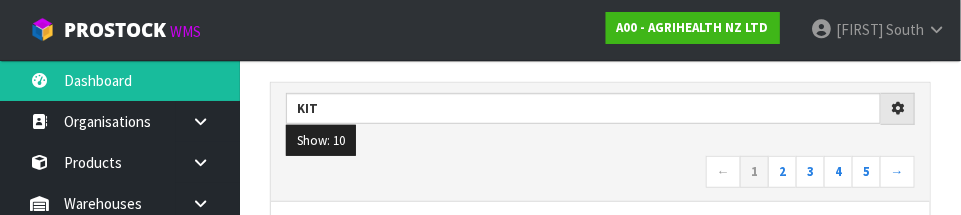 click on "←
1 2 3 4 5
→" at bounding box center [600, 173] 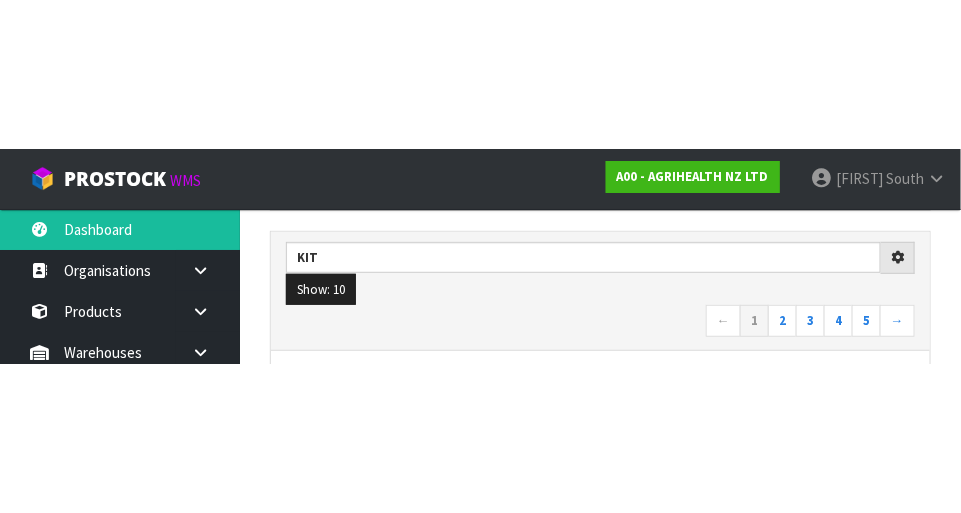 scroll, scrollTop: 303, scrollLeft: 0, axis: vertical 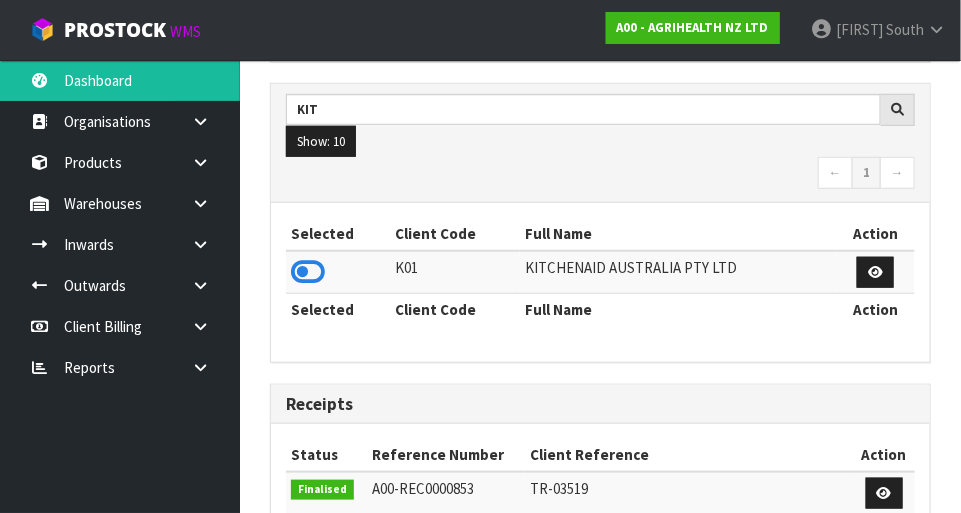 click at bounding box center (308, 272) 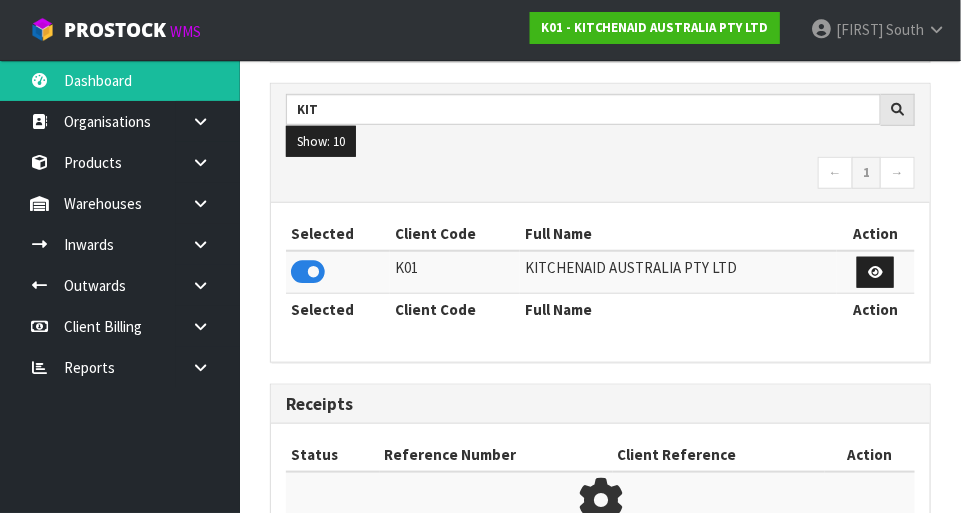 scroll, scrollTop: 1312, scrollLeft: 691, axis: both 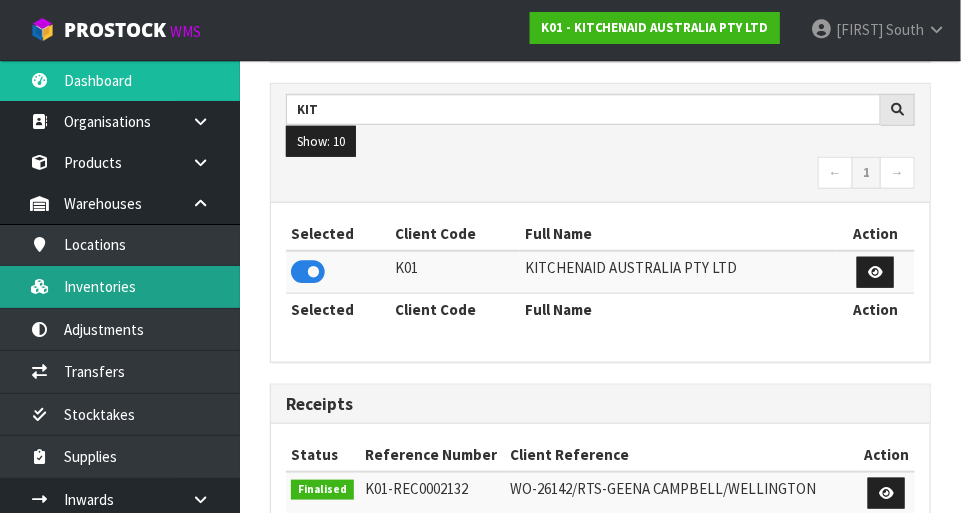 click on "Inventories" at bounding box center [120, 286] 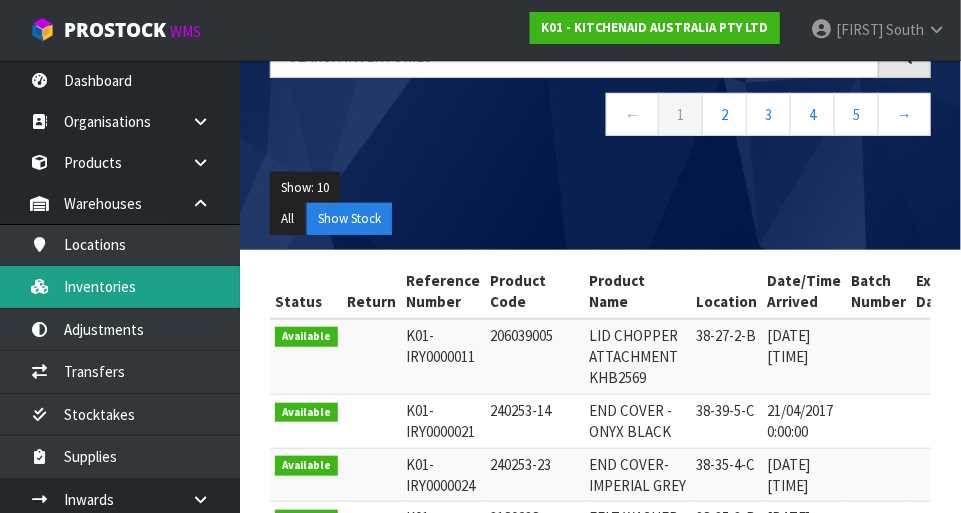 scroll, scrollTop: 0, scrollLeft: 0, axis: both 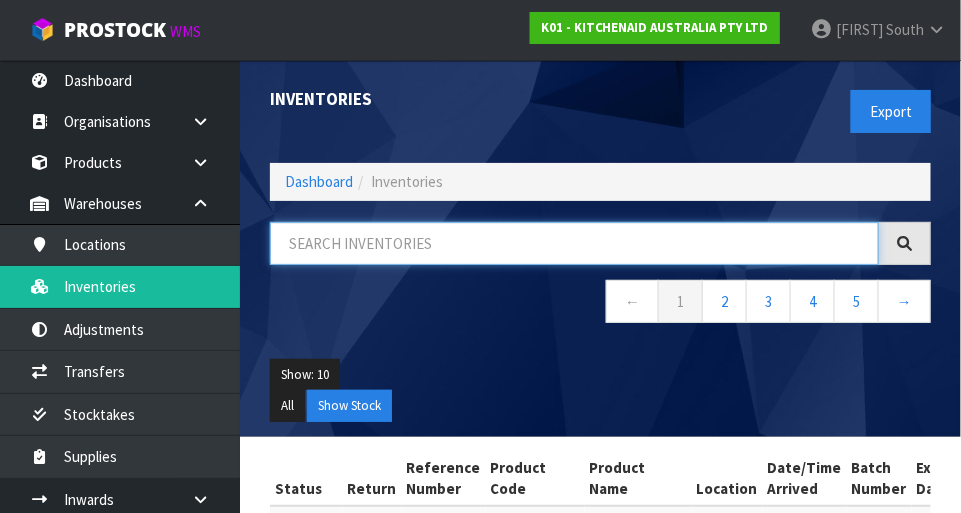 click at bounding box center [574, 243] 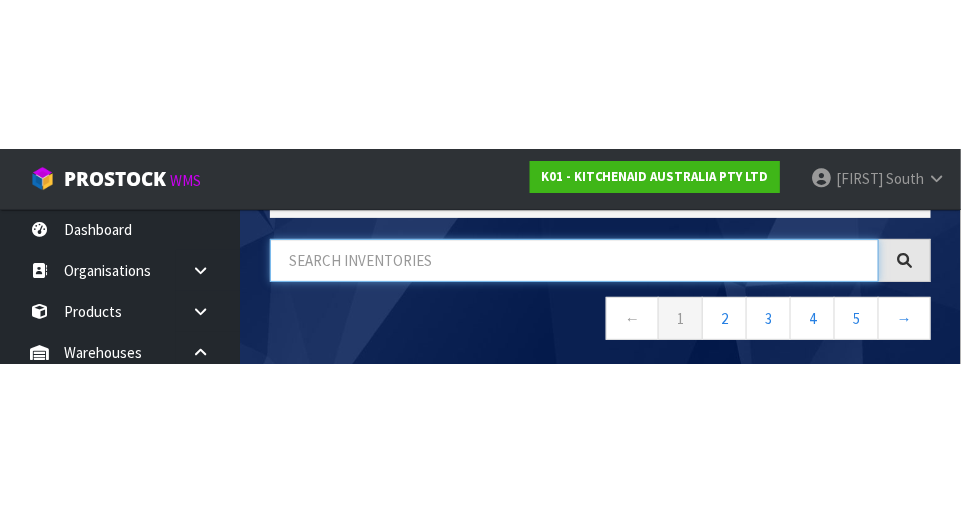 scroll, scrollTop: 135, scrollLeft: 0, axis: vertical 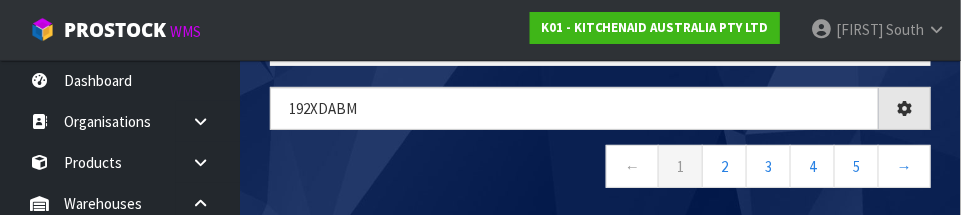 click on "←
1 2 3 4 5
→" at bounding box center [600, 169] 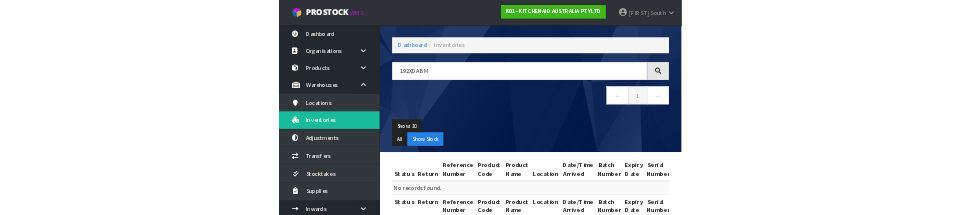 scroll, scrollTop: 72, scrollLeft: 0, axis: vertical 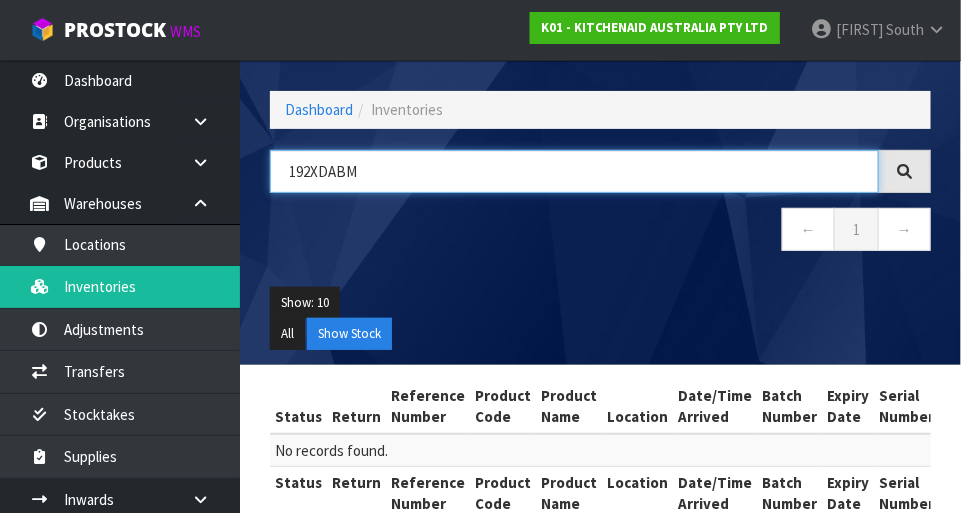 click on "192XDABM" at bounding box center (574, 171) 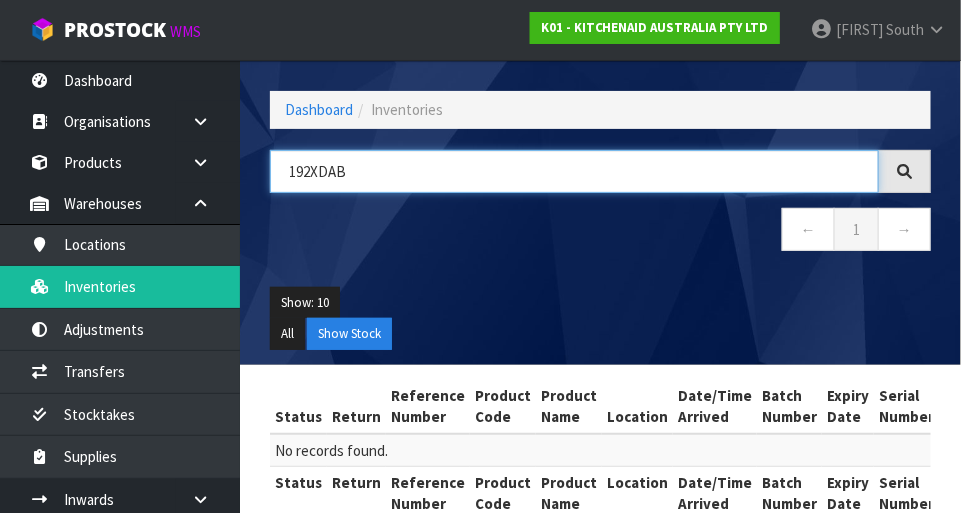 click on "192XDAB" at bounding box center (574, 171) 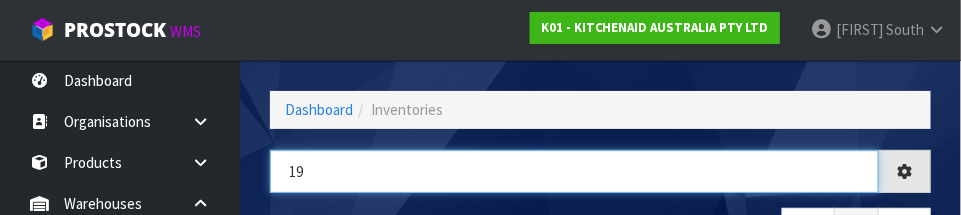 type on "1" 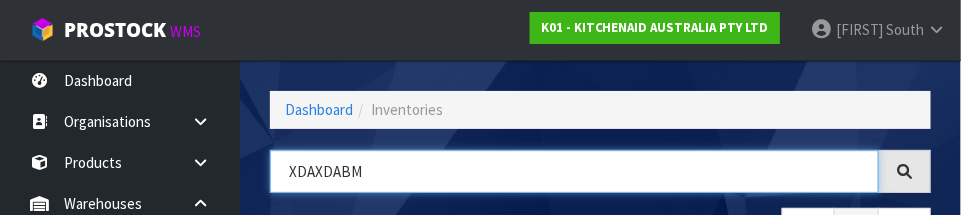 click on "XDAXDABM" at bounding box center [574, 171] 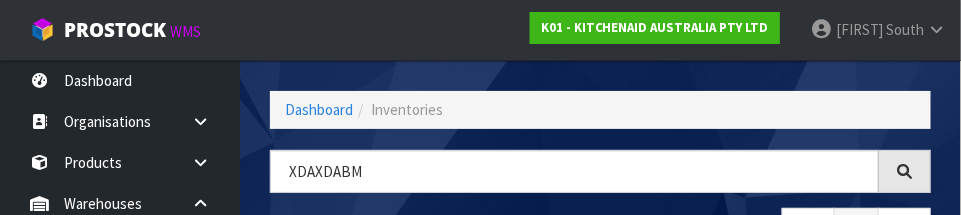 click on "←
1
→" at bounding box center (600, 232) 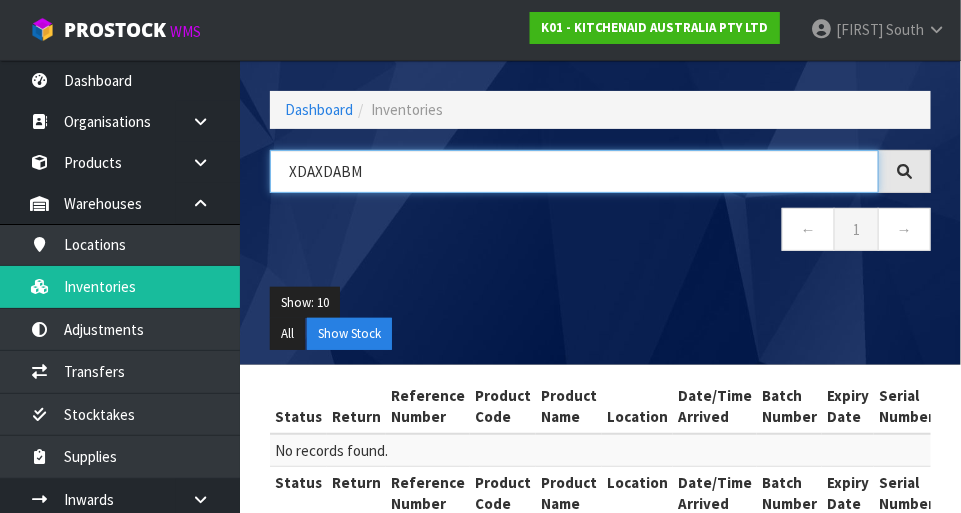 click on "XDAXDABM" at bounding box center [574, 171] 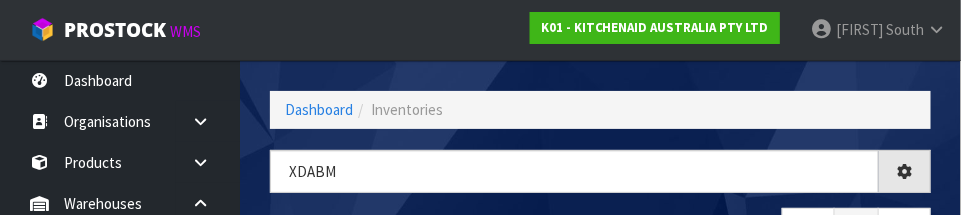 click on "Dashboard Inventories" at bounding box center [600, 109] 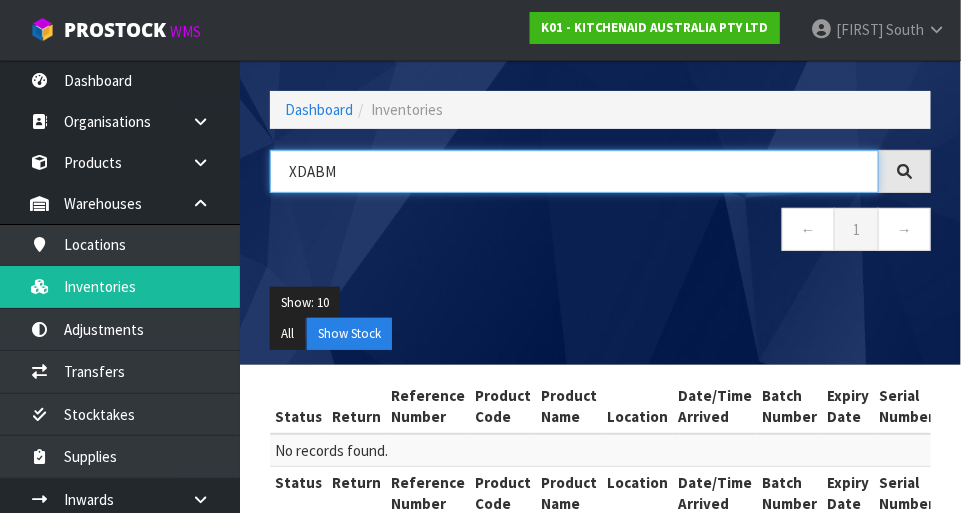 click on "XDABM" at bounding box center (574, 171) 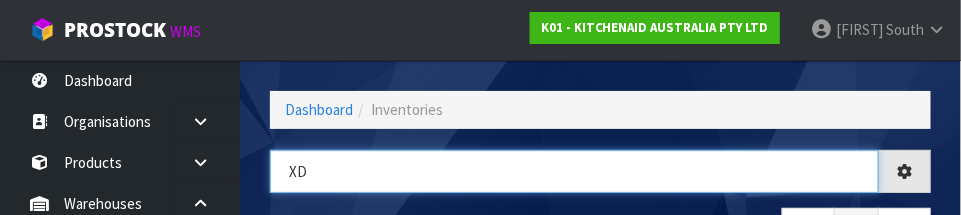 type on "X" 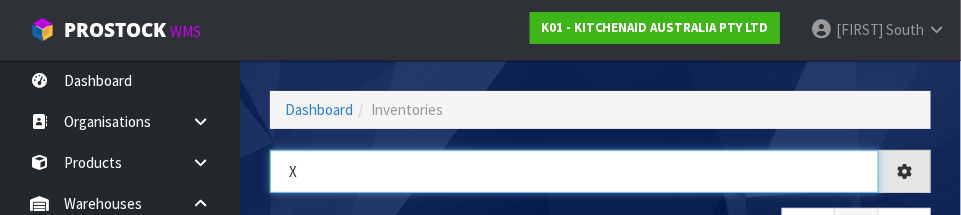 type 